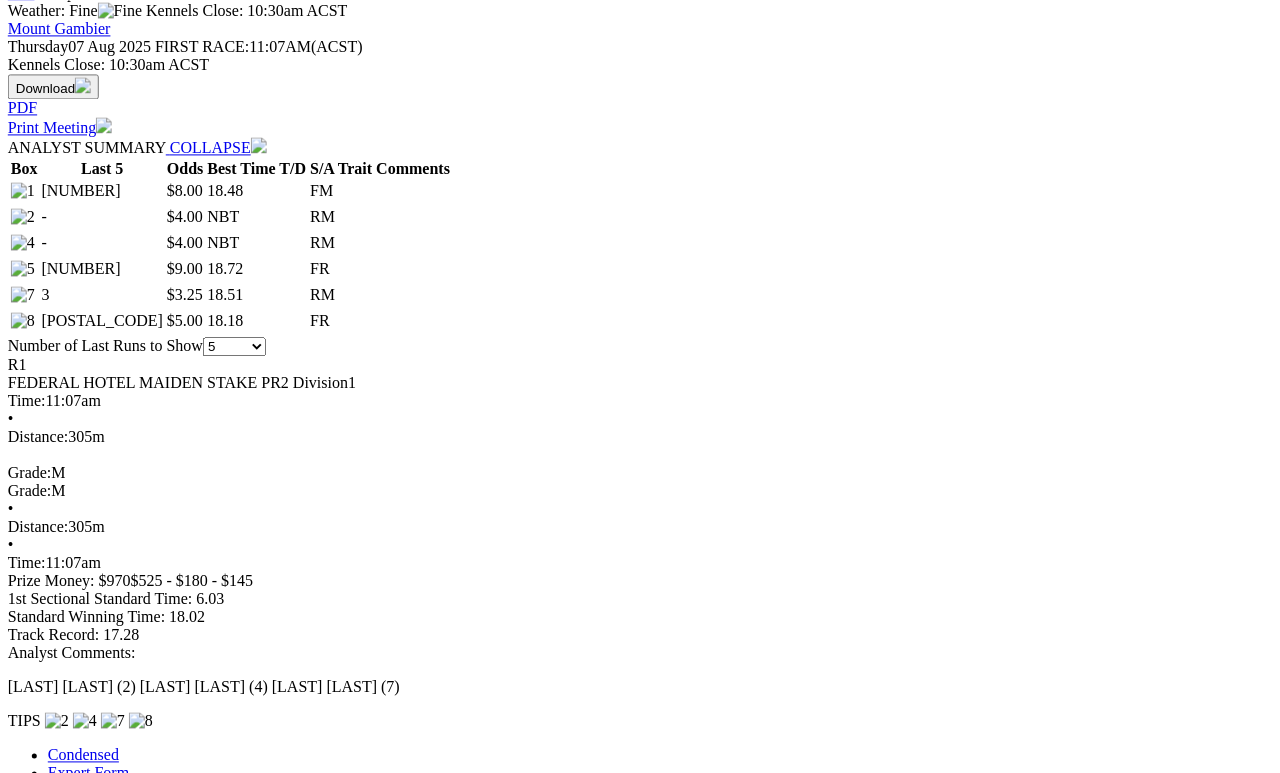 scroll, scrollTop: 896, scrollLeft: 3, axis: both 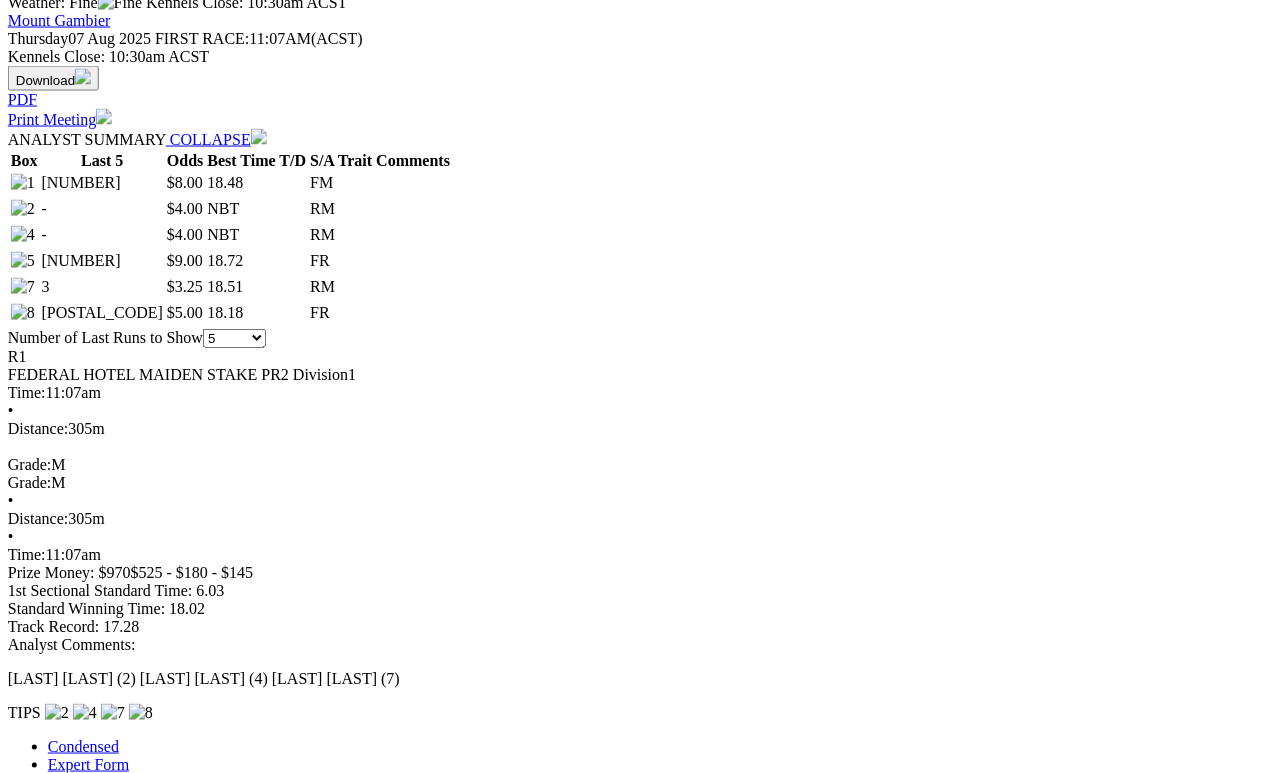 click on "5
10
20
Career" at bounding box center (238, 835) 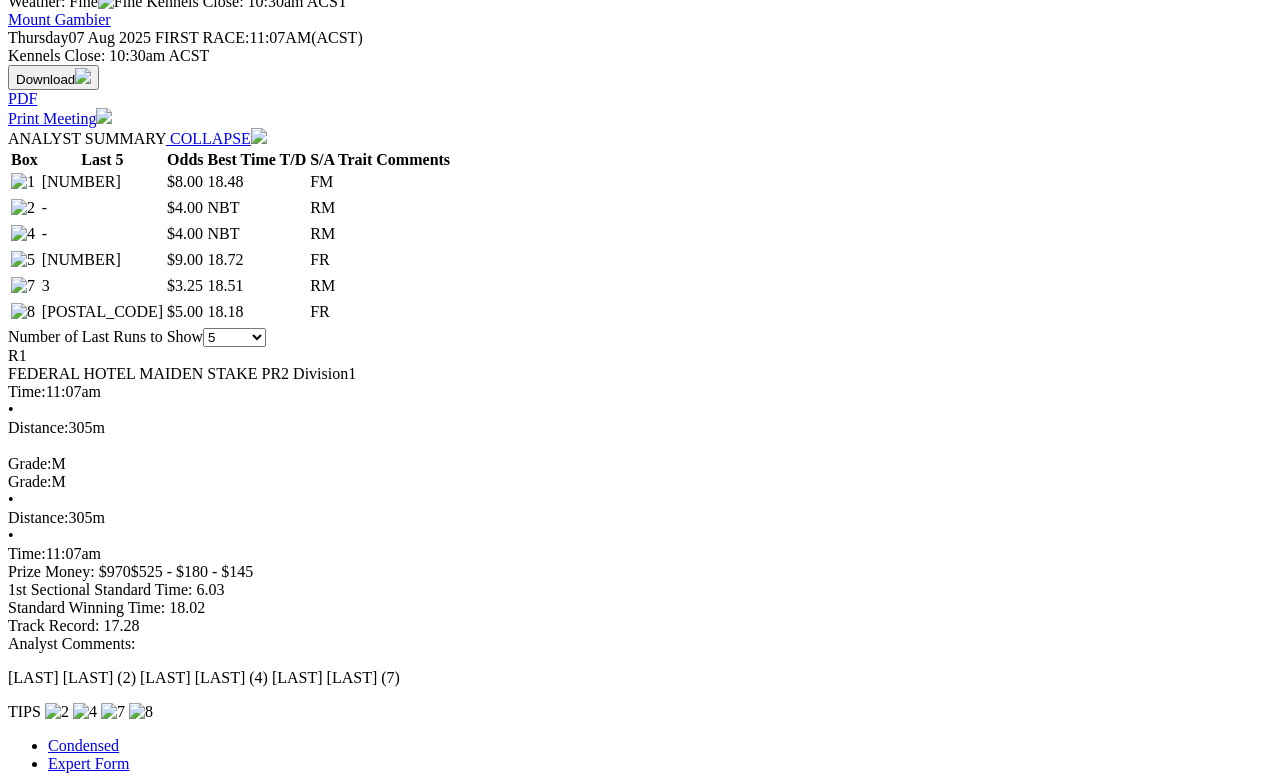 select on "10" 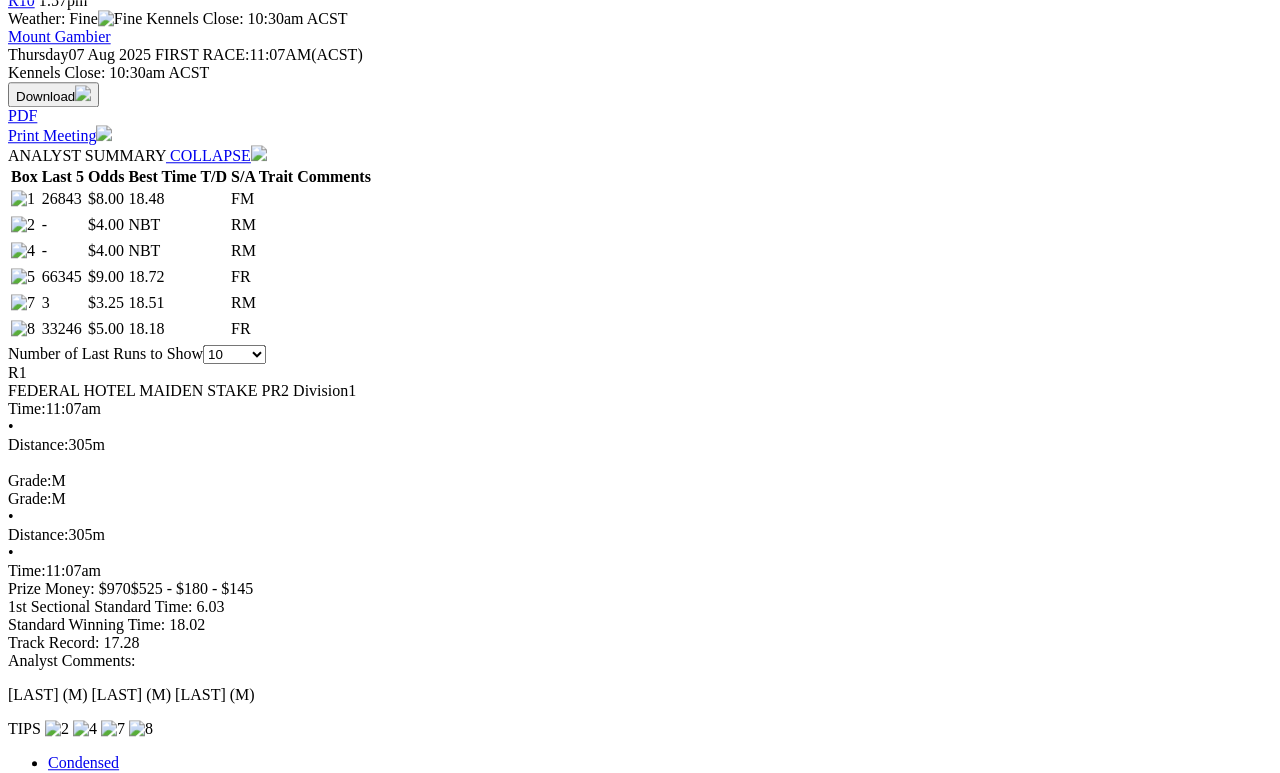 scroll, scrollTop: 878, scrollLeft: 0, axis: vertical 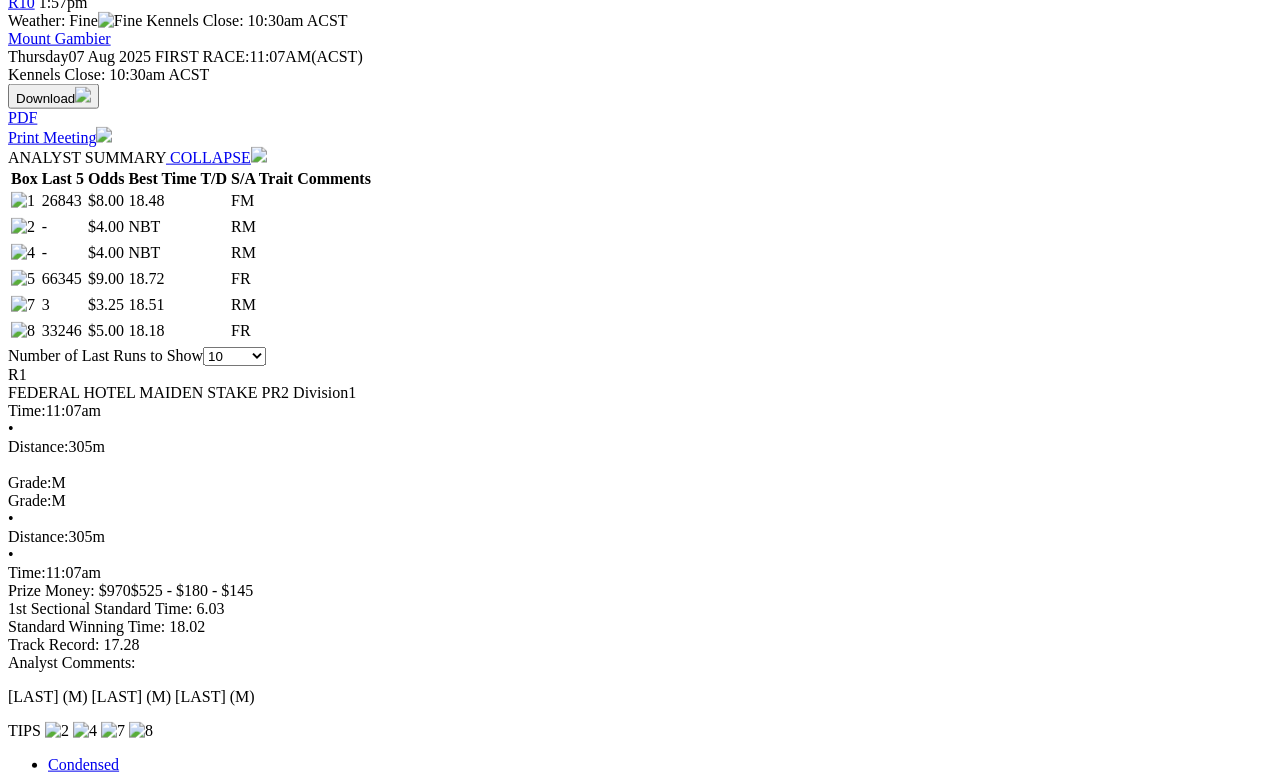 click at bounding box center (286, 1404) 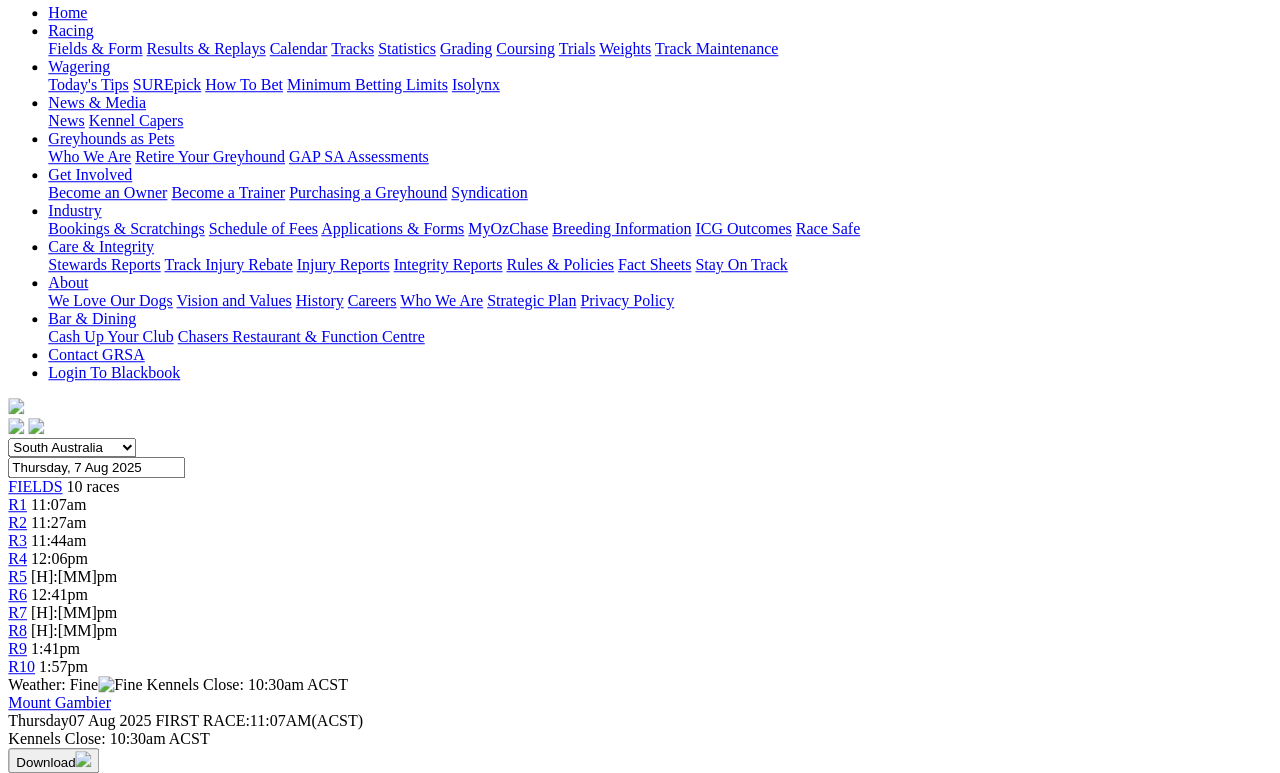 scroll, scrollTop: 214, scrollLeft: 17, axis: both 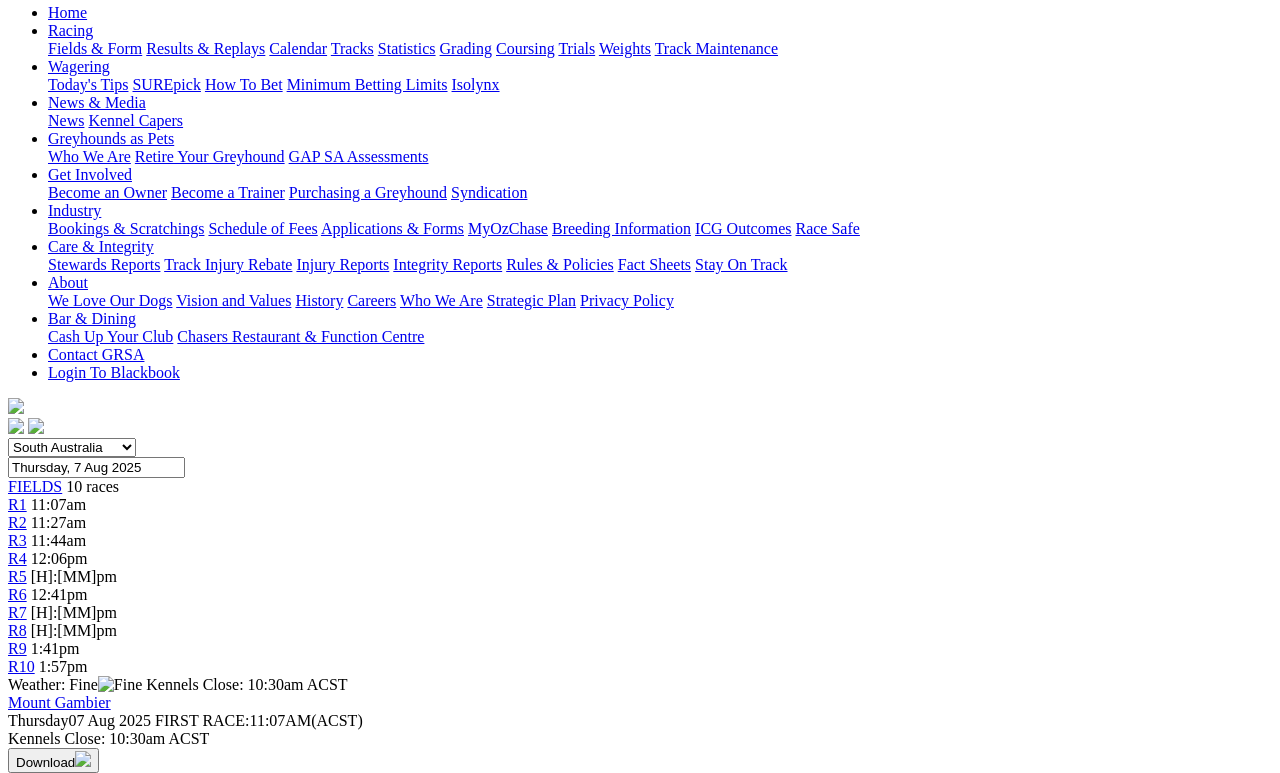 click on "R2" at bounding box center (17, 522) 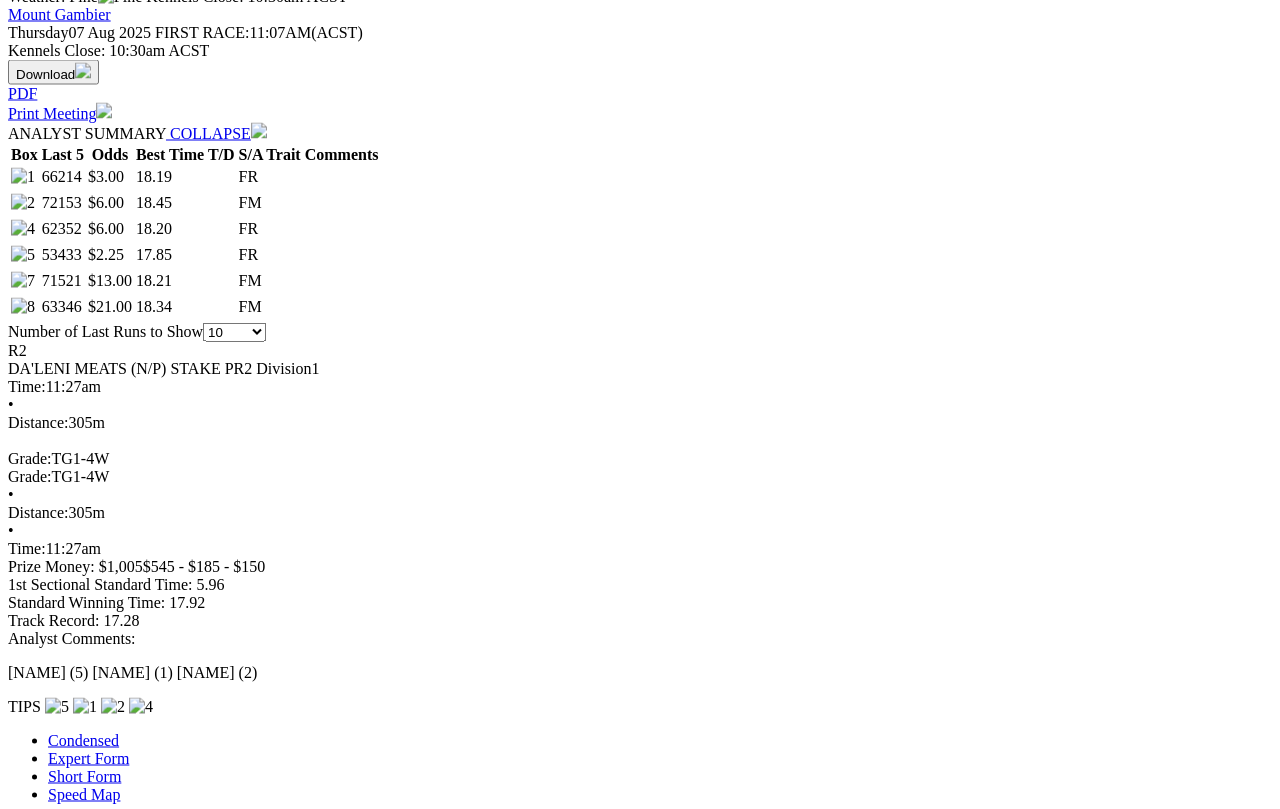 scroll, scrollTop: 931, scrollLeft: 0, axis: vertical 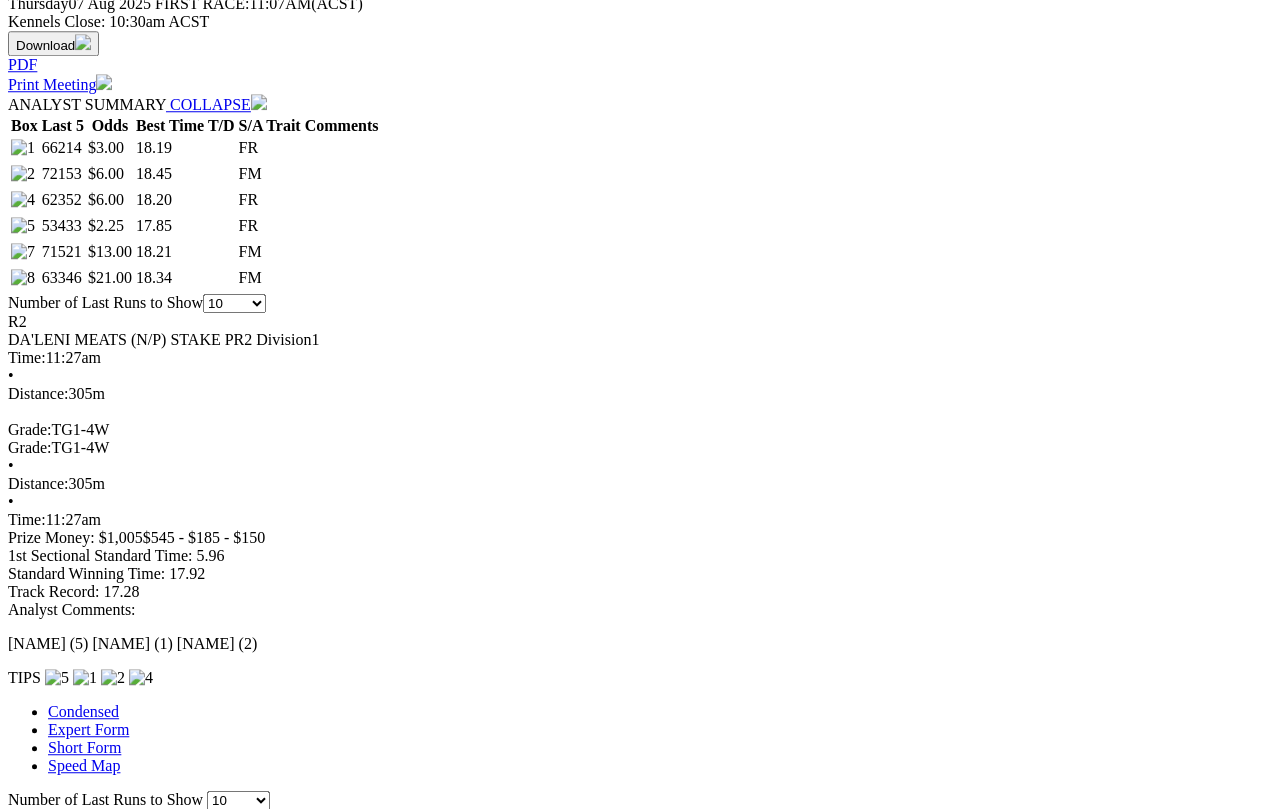 click at bounding box center (286, 1417) 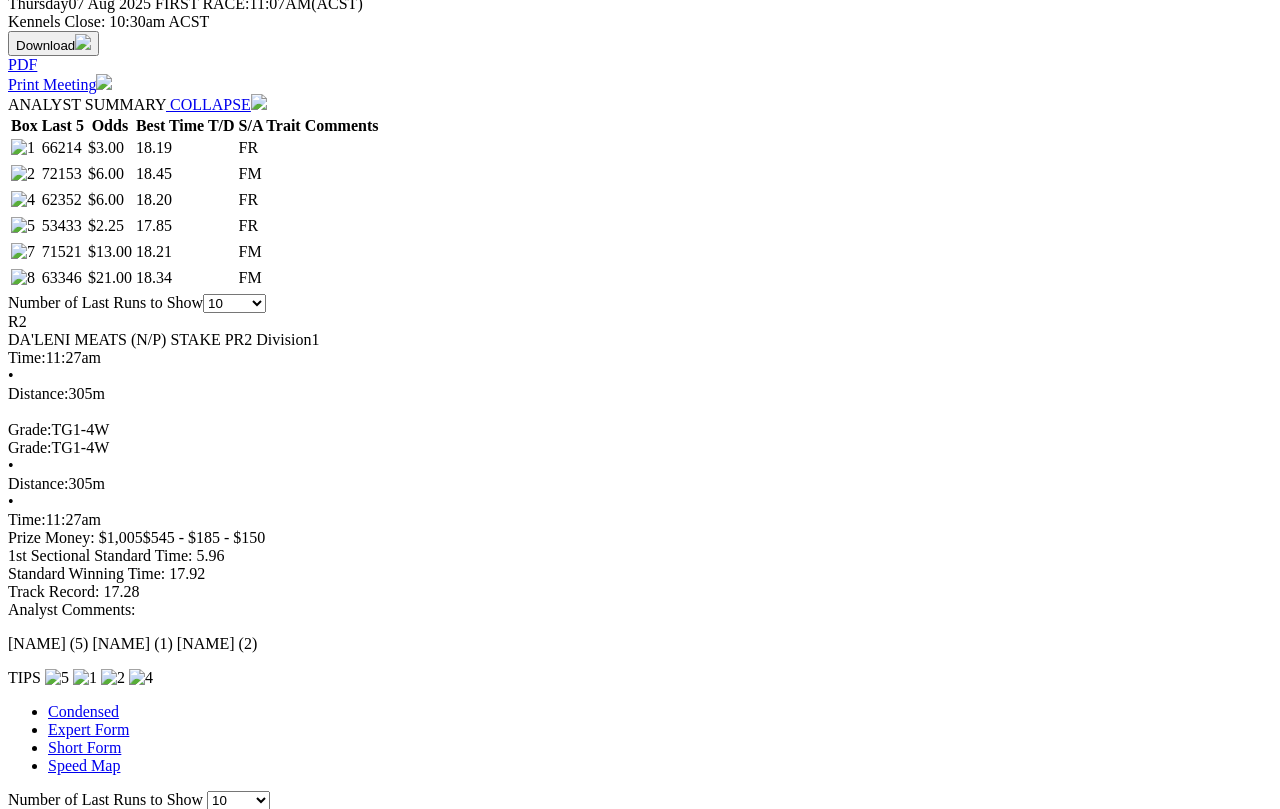 click at bounding box center (286, 1417) 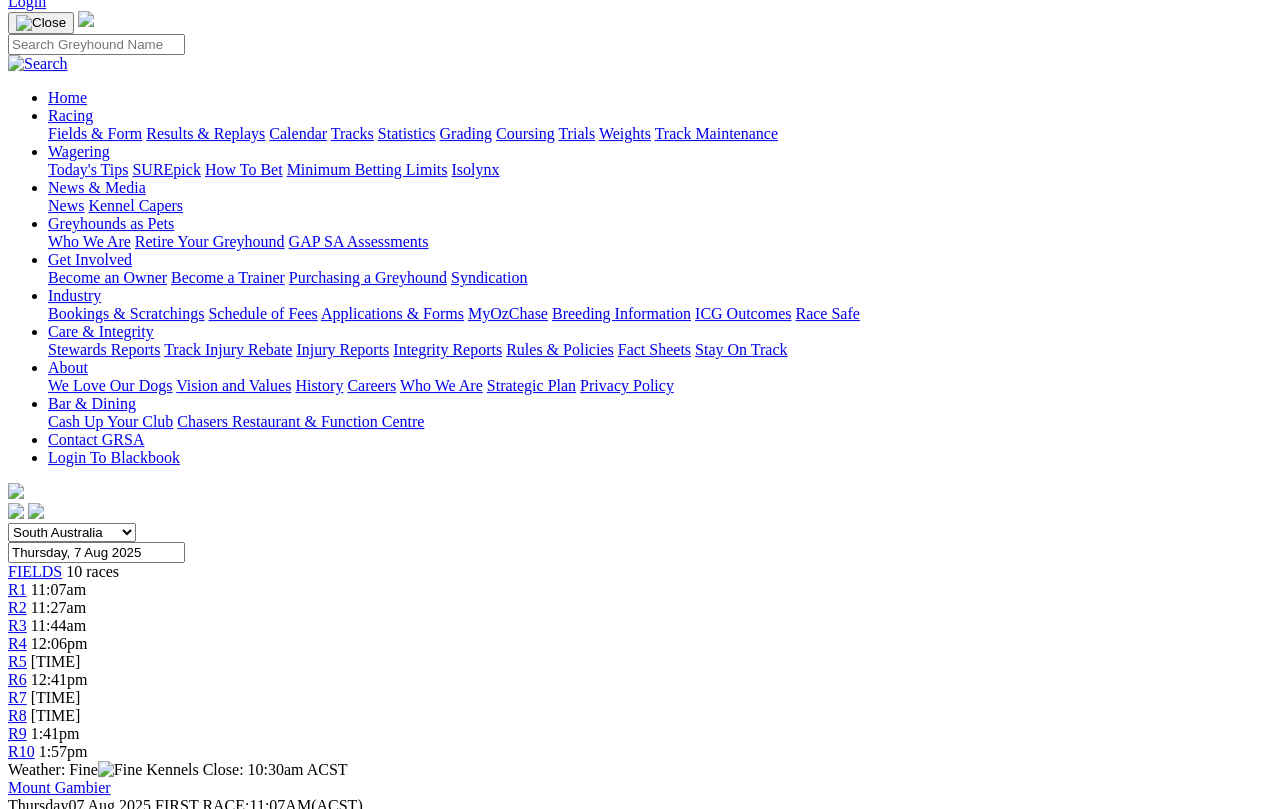 scroll, scrollTop: 128, scrollLeft: 0, axis: vertical 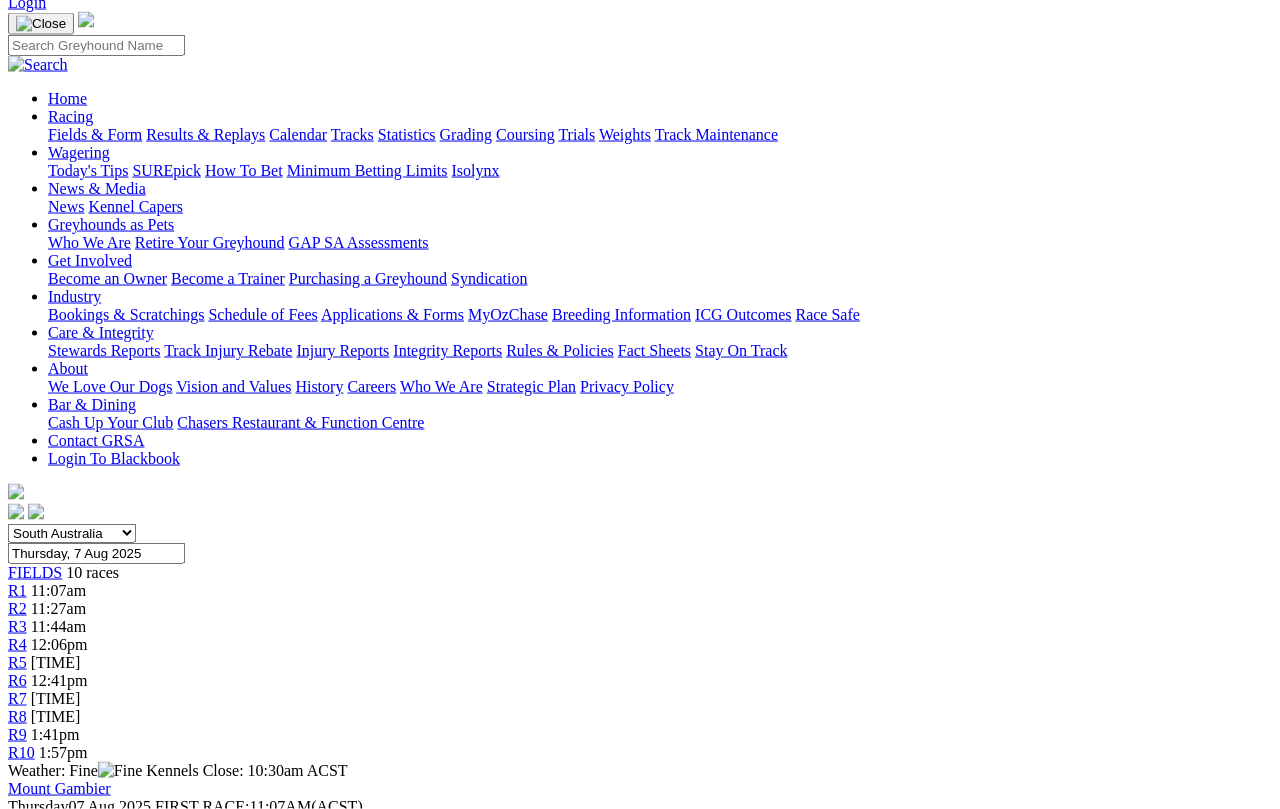 click on "R3" at bounding box center [17, 626] 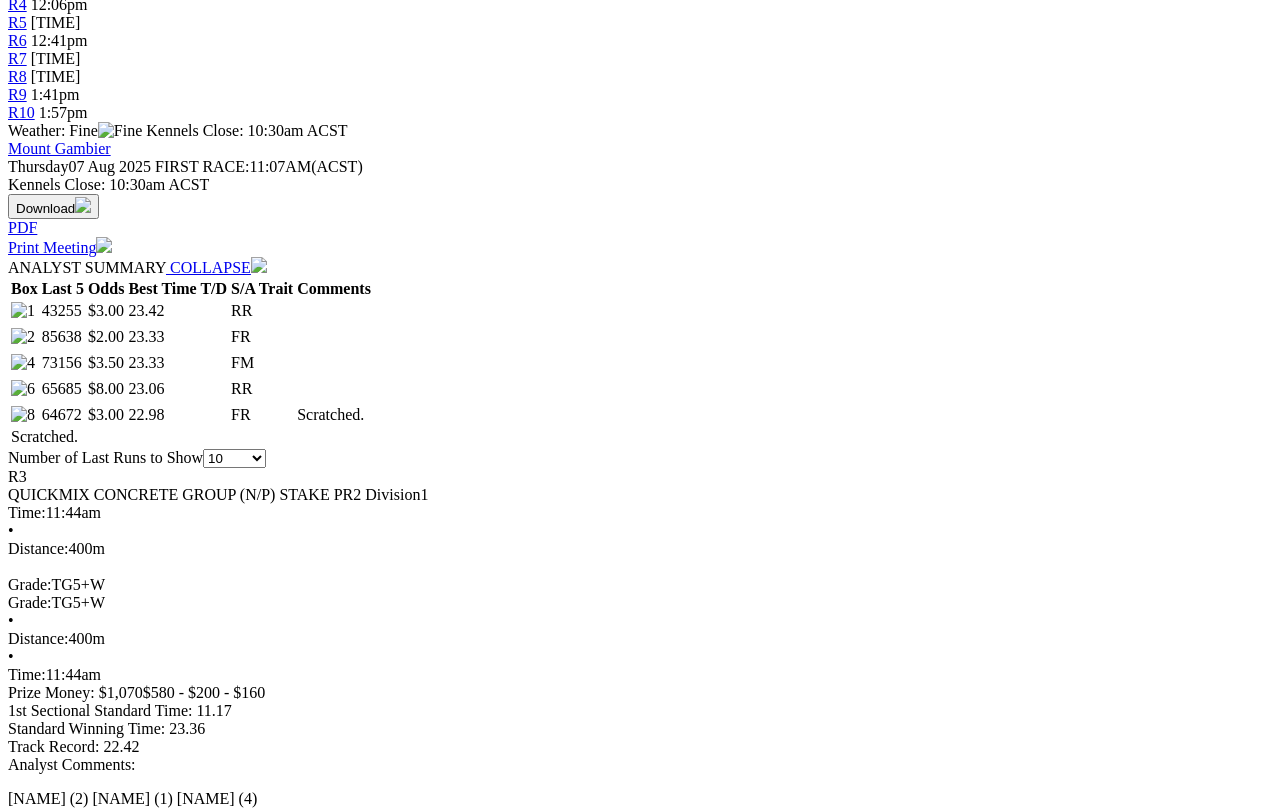 scroll, scrollTop: 778, scrollLeft: 0, axis: vertical 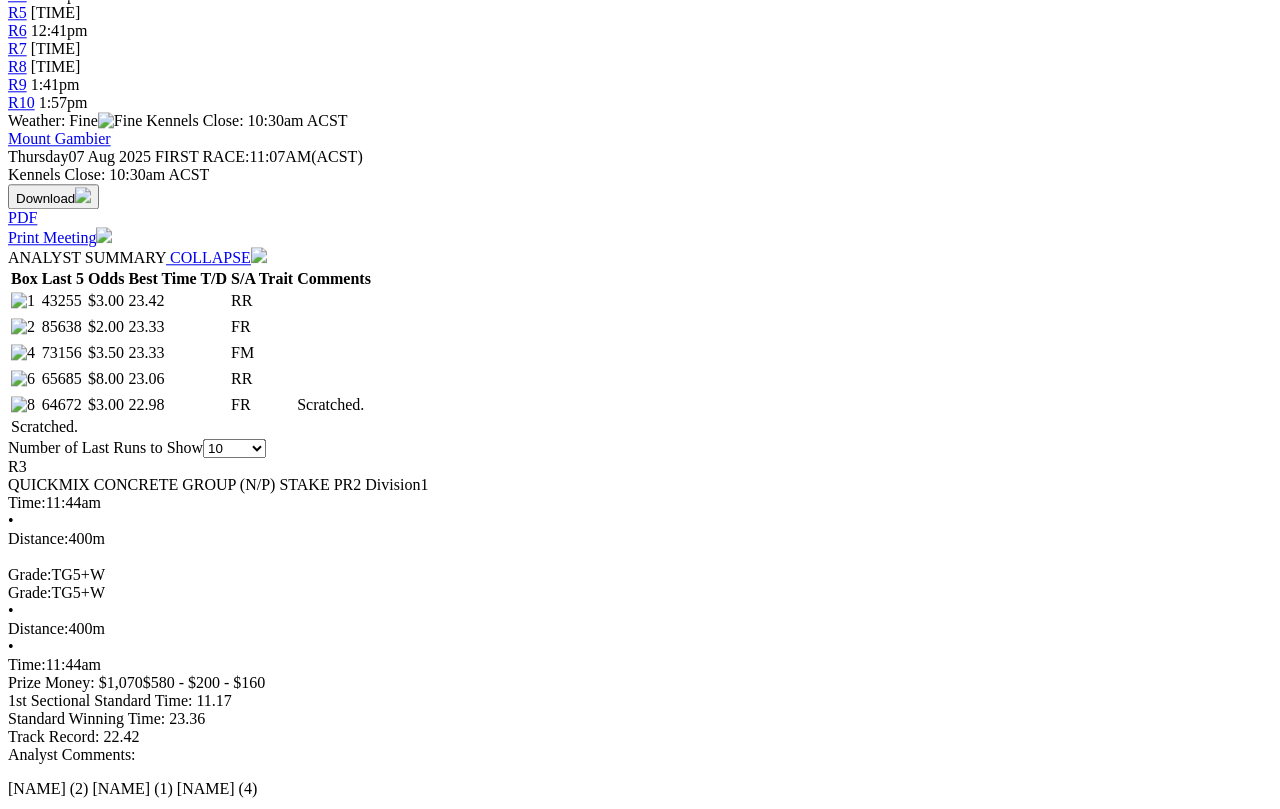 click at bounding box center (286, 1562) 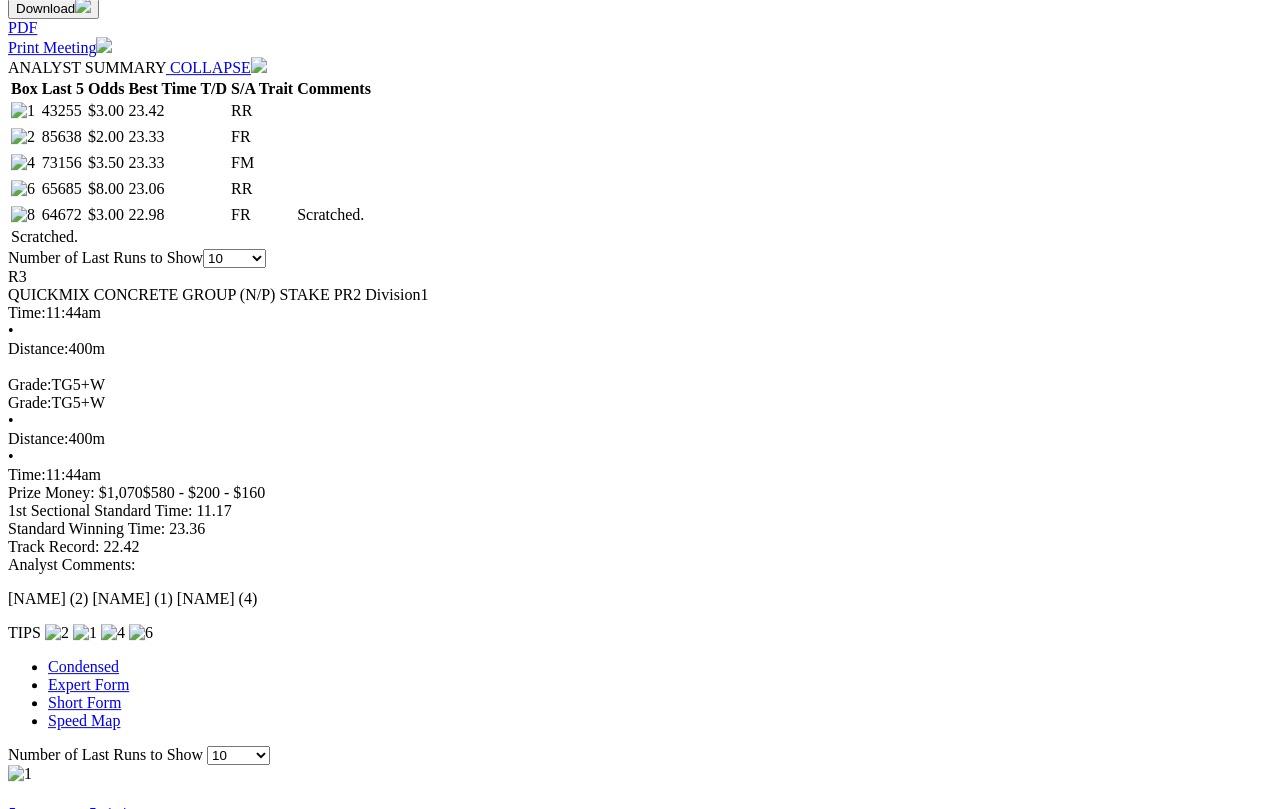 scroll, scrollTop: 967, scrollLeft: 0, axis: vertical 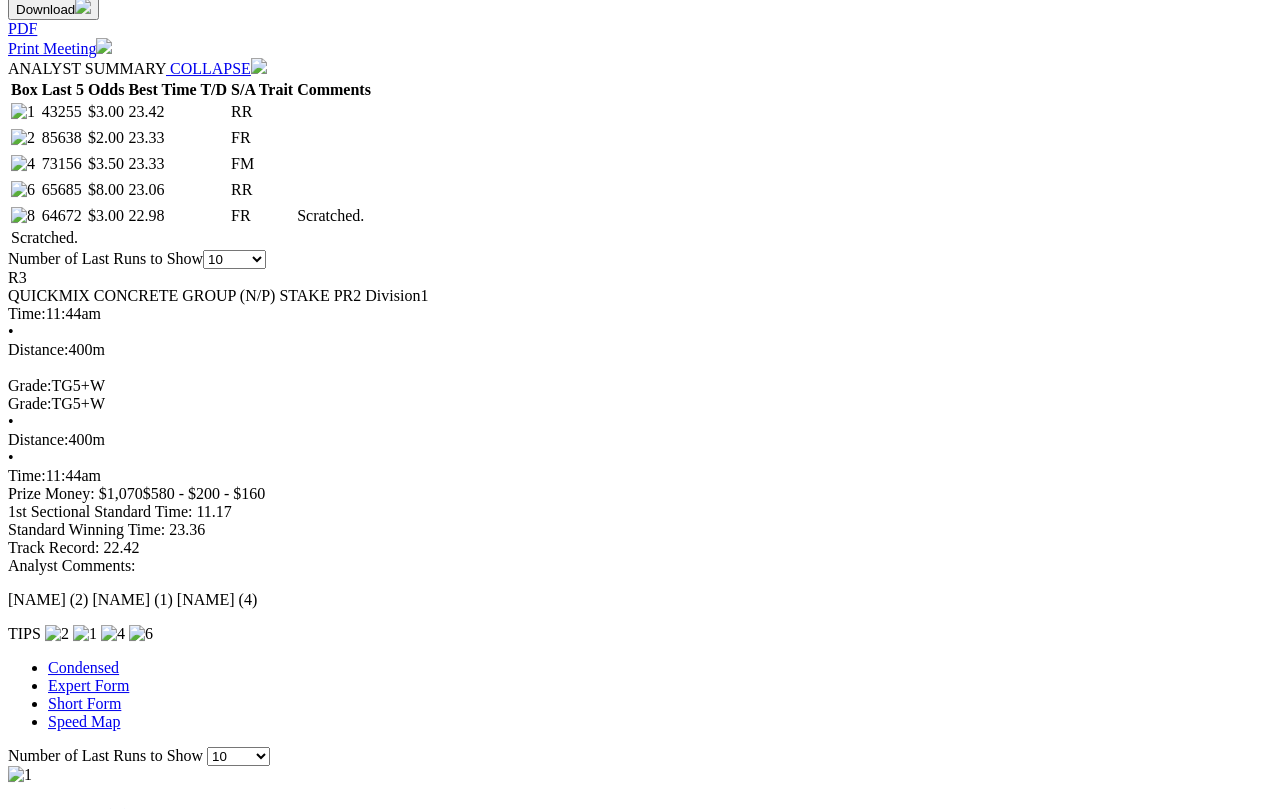 click at bounding box center (884, 1137) 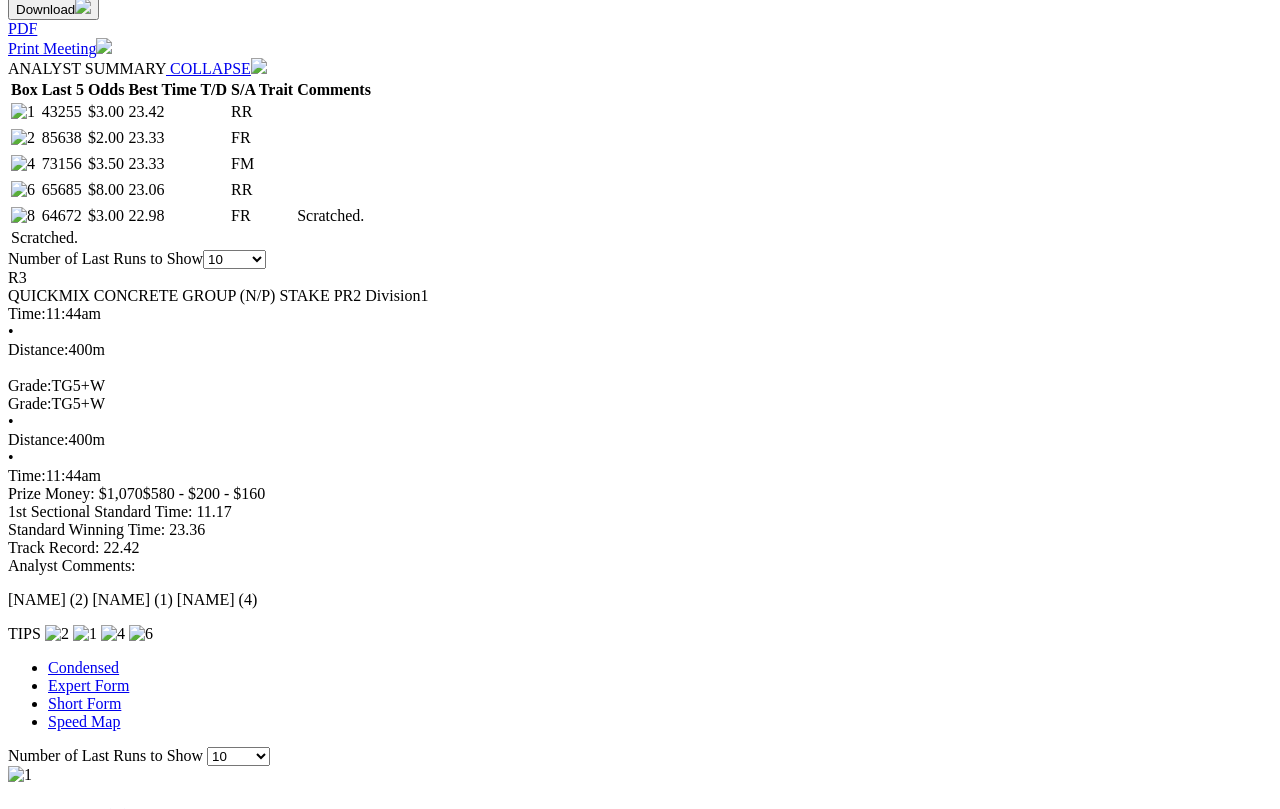 click at bounding box center [16, 19155] 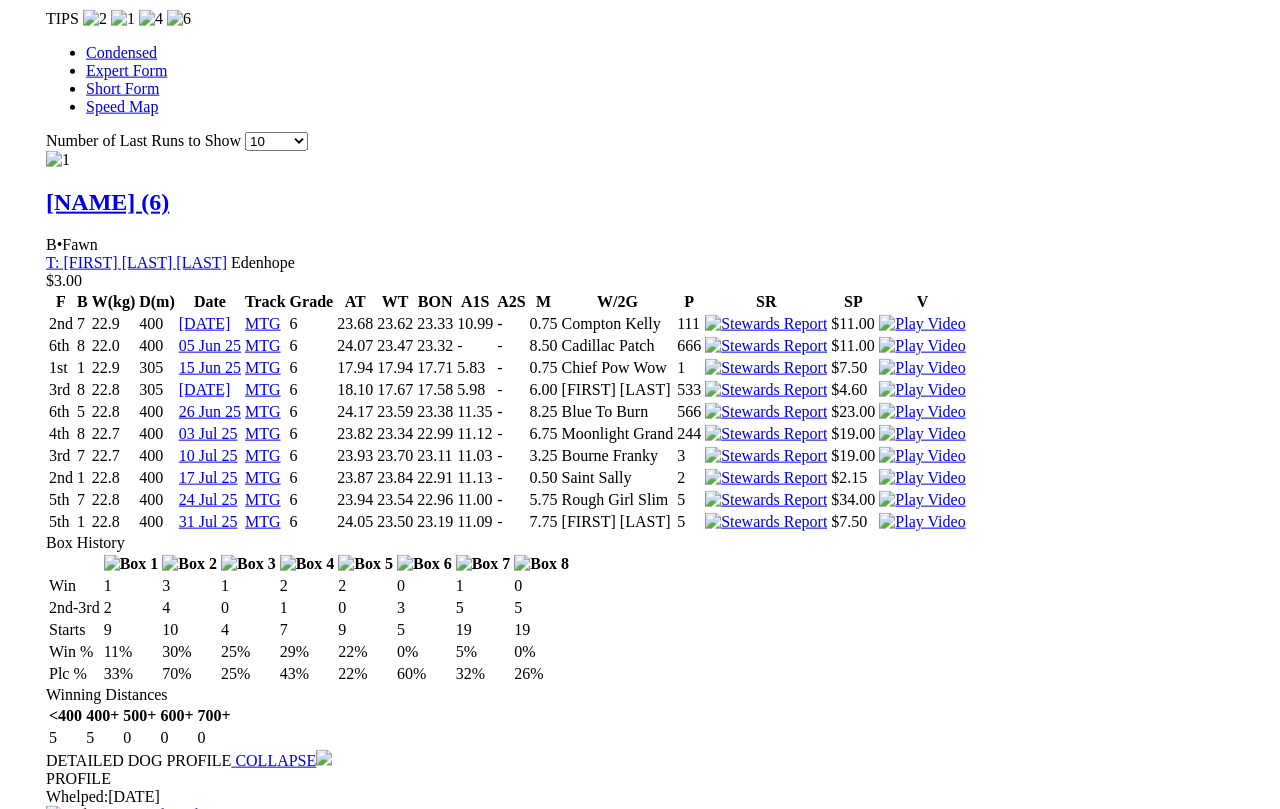 scroll, scrollTop: 1583, scrollLeft: 0, axis: vertical 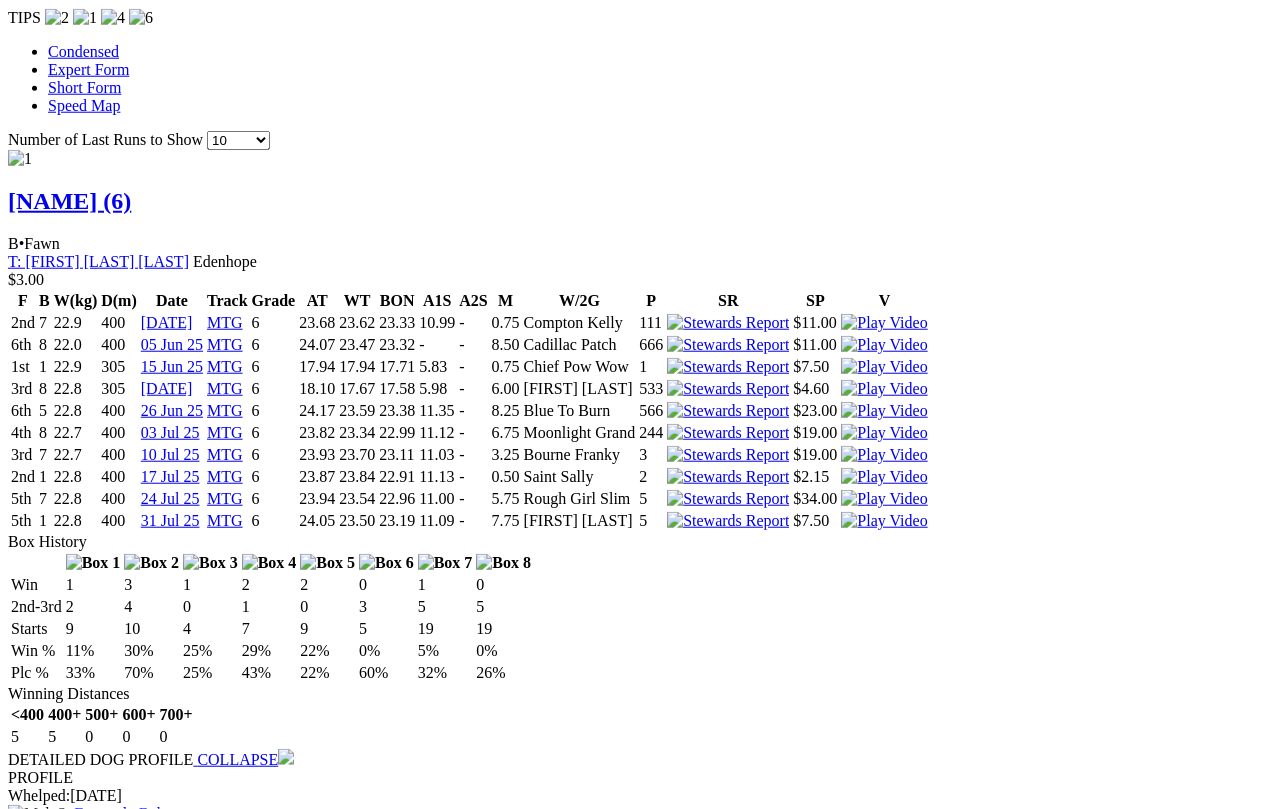 click at bounding box center [901, 2734] 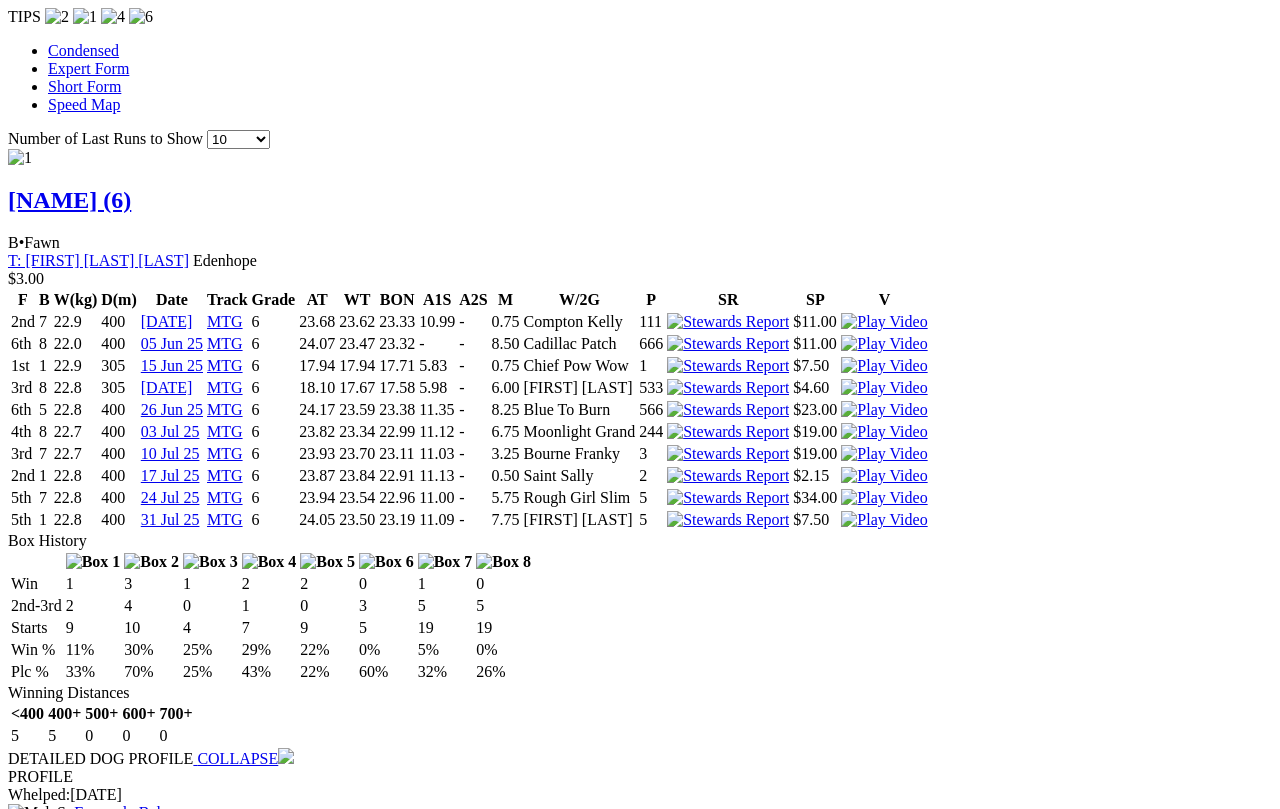 click at bounding box center [16, 18538] 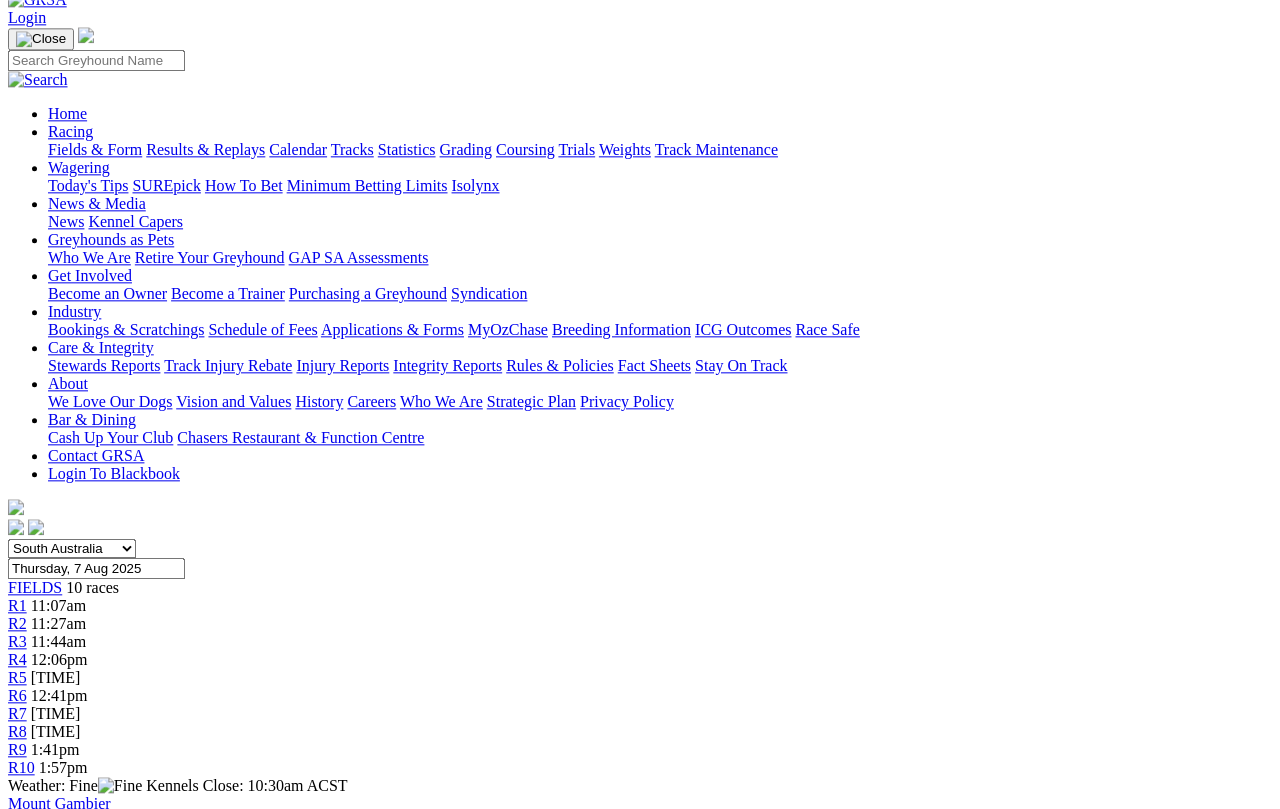 scroll, scrollTop: 0, scrollLeft: 0, axis: both 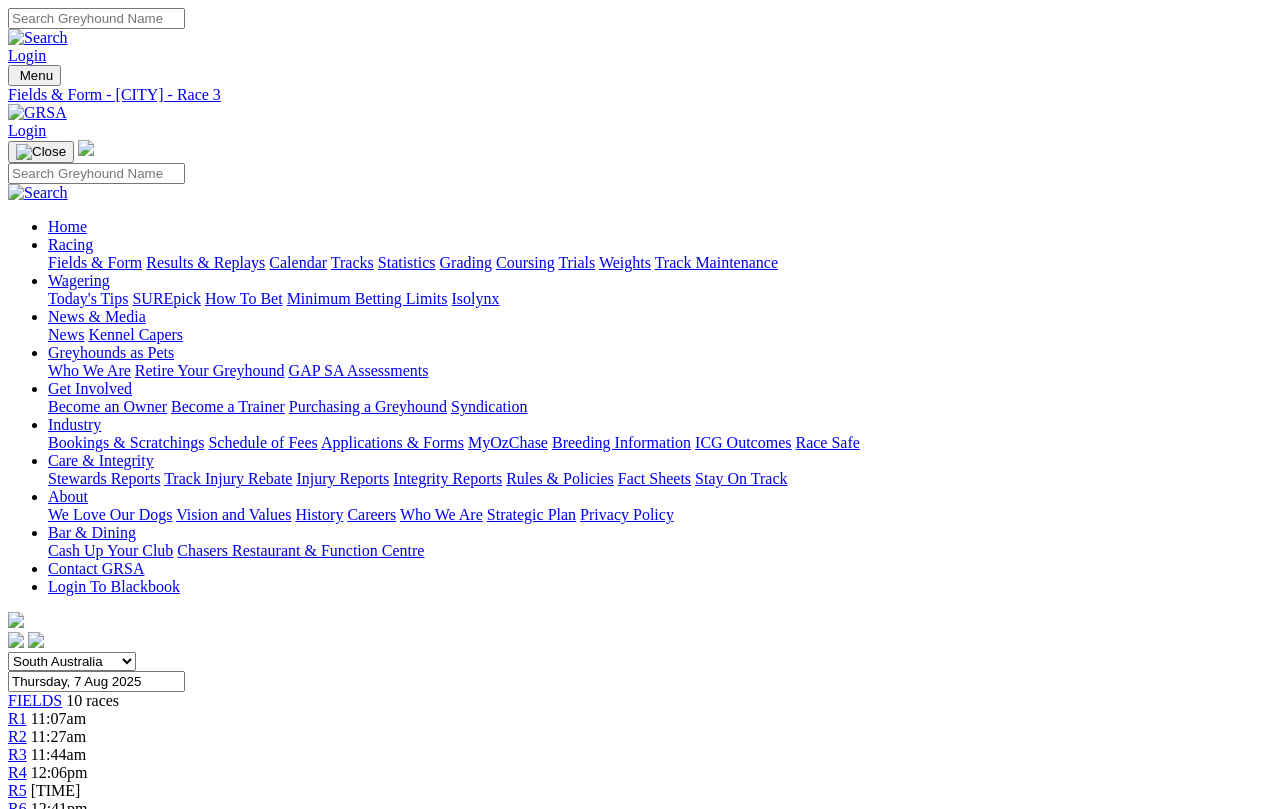 click on "R2" at bounding box center [17, 736] 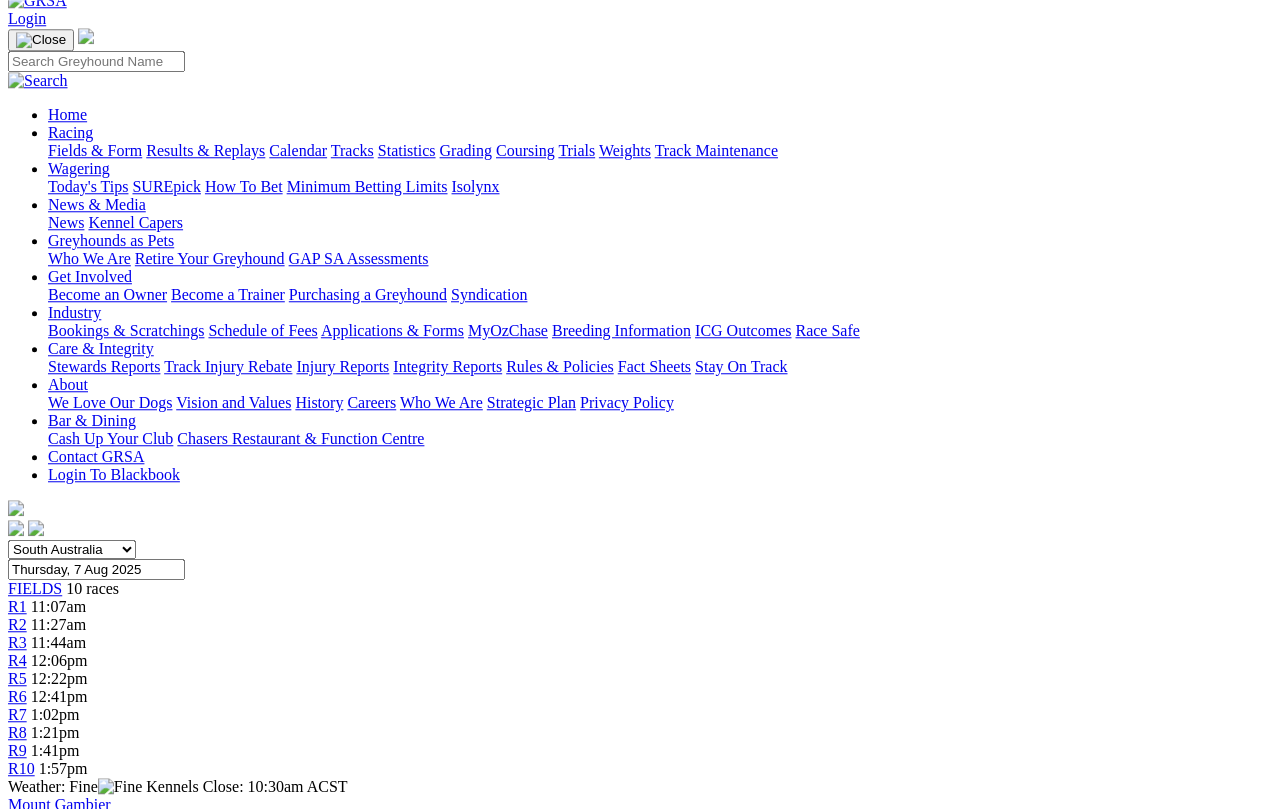 scroll, scrollTop: 0, scrollLeft: 0, axis: both 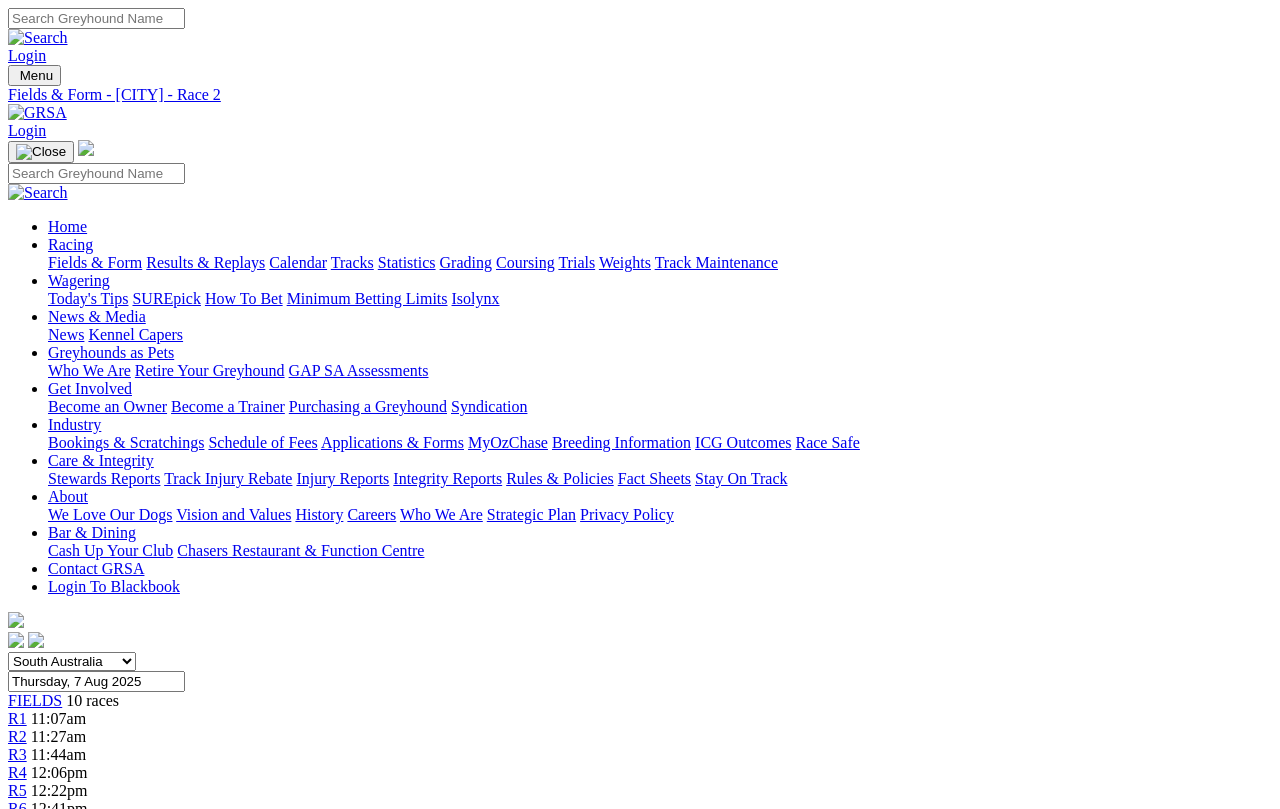 click on "R3" at bounding box center [17, 754] 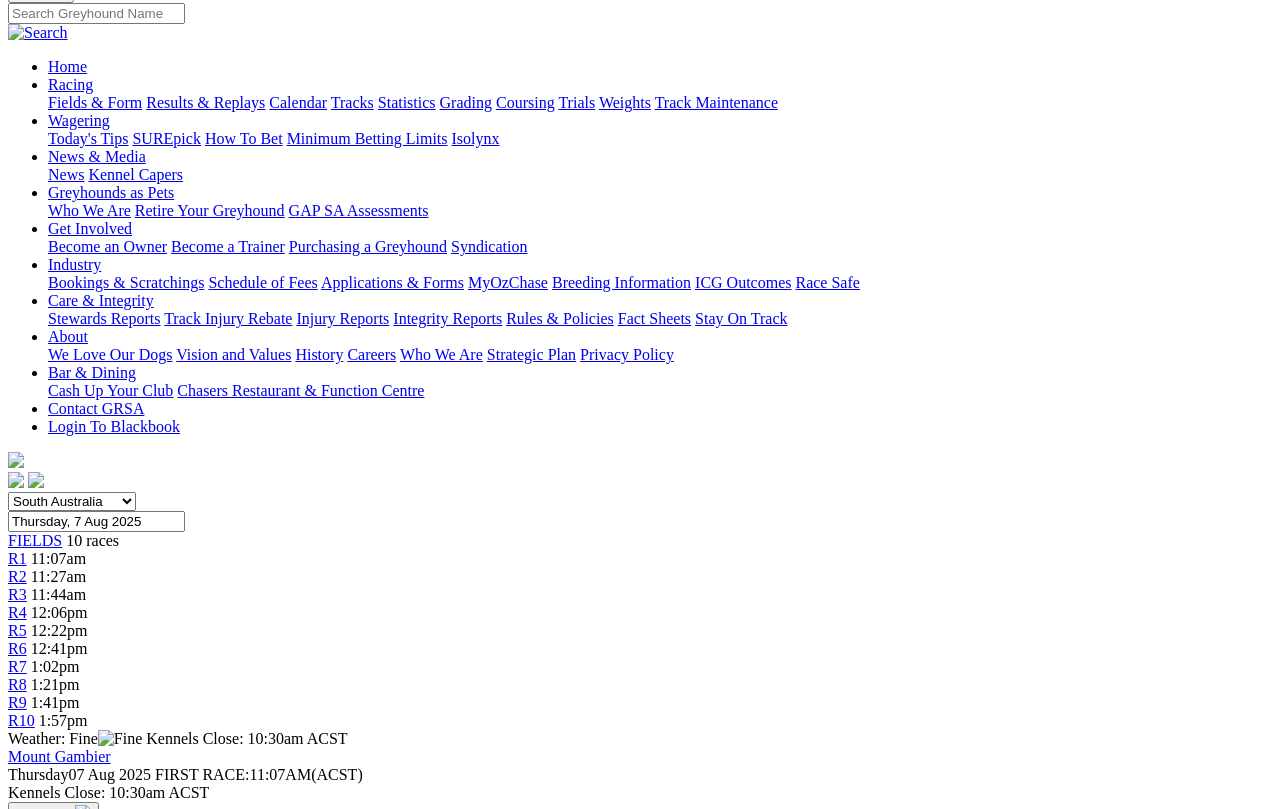 scroll, scrollTop: 40, scrollLeft: 0, axis: vertical 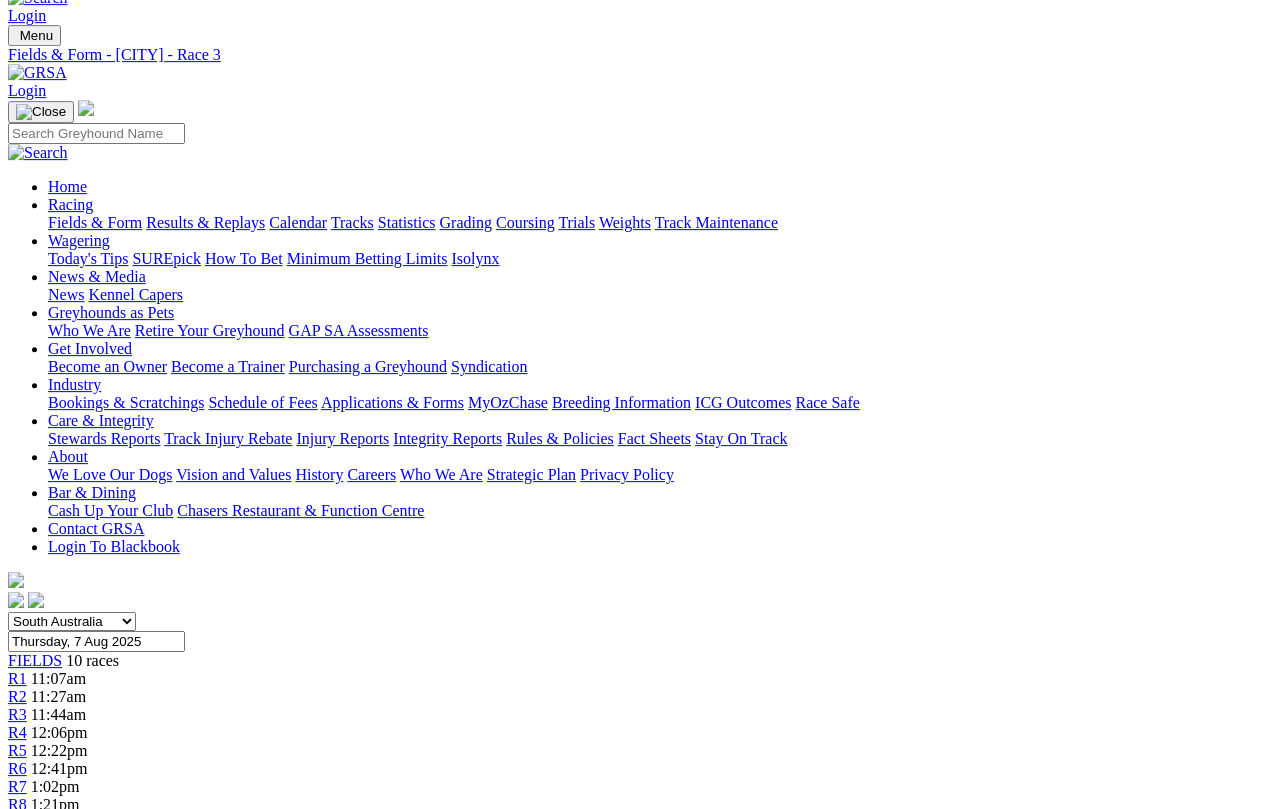 click on "R4" at bounding box center [17, 732] 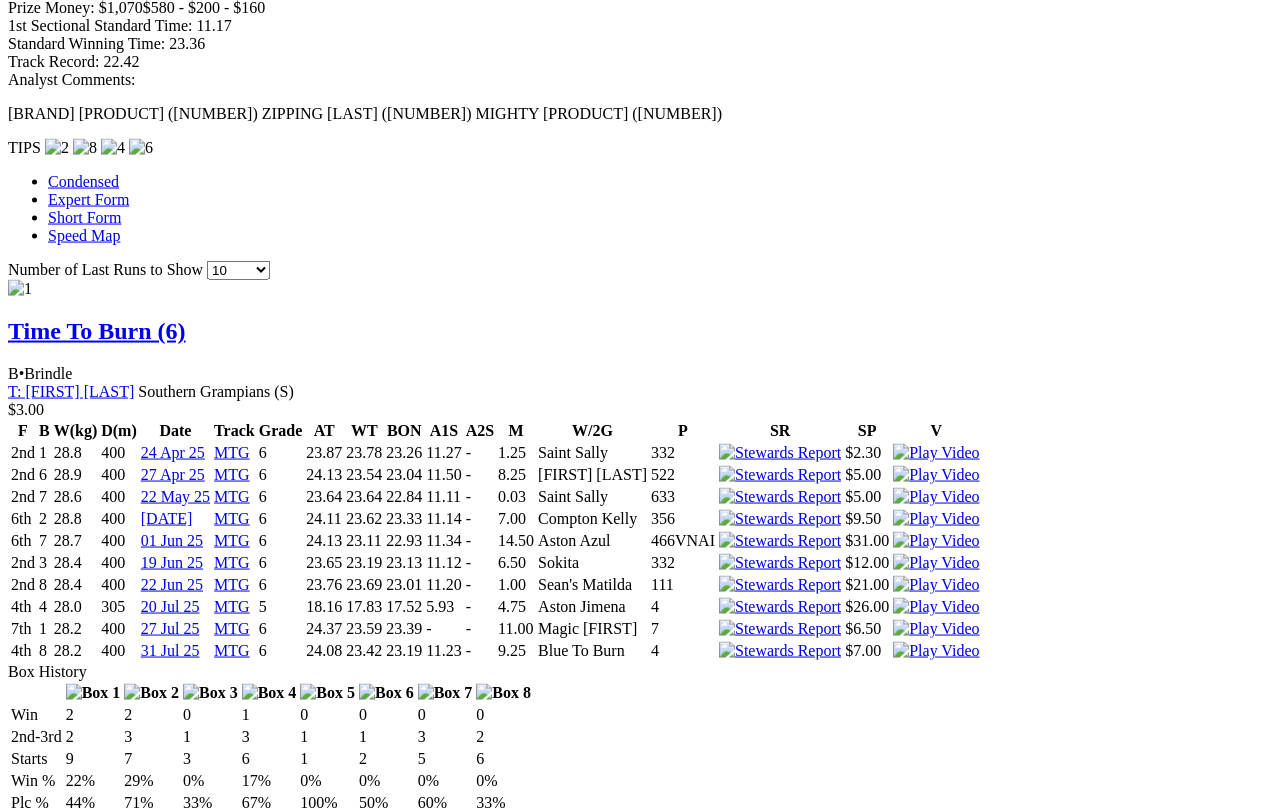 scroll, scrollTop: 1455, scrollLeft: 0, axis: vertical 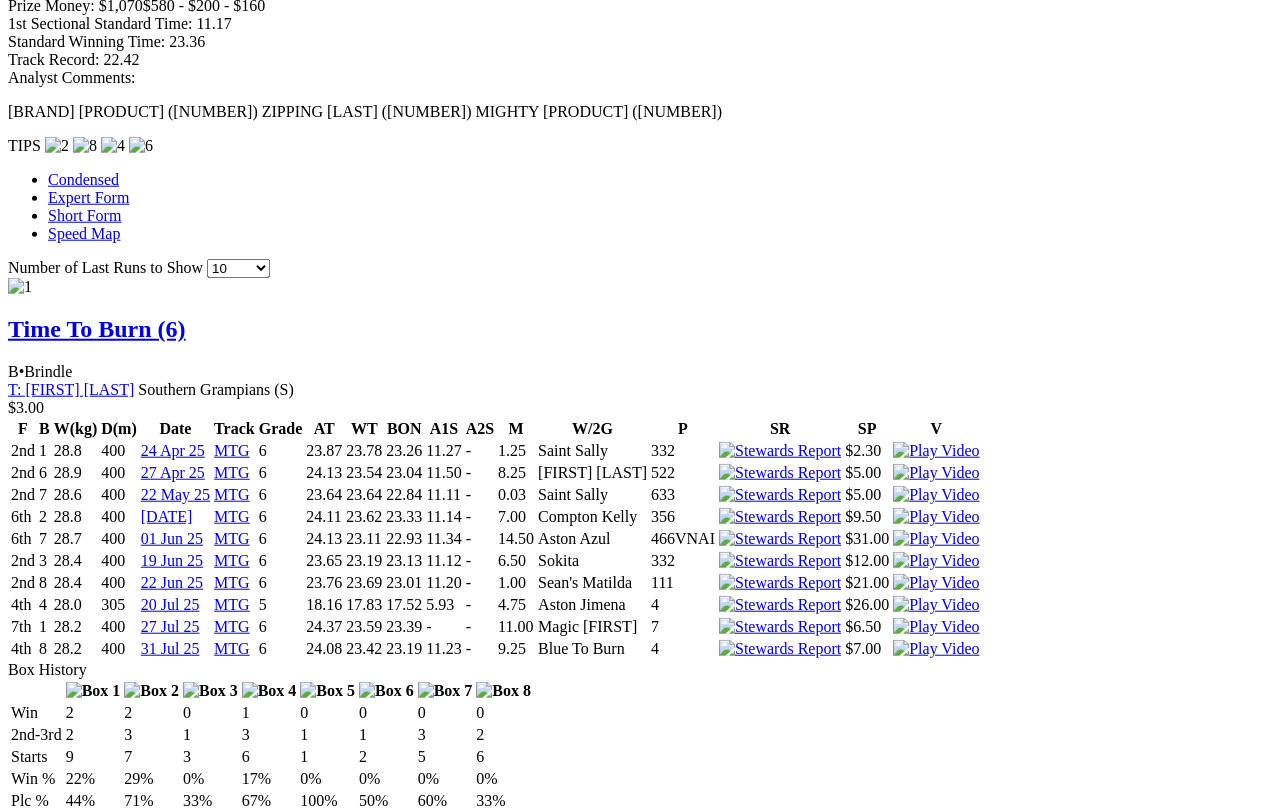 click at bounding box center (286, 2014) 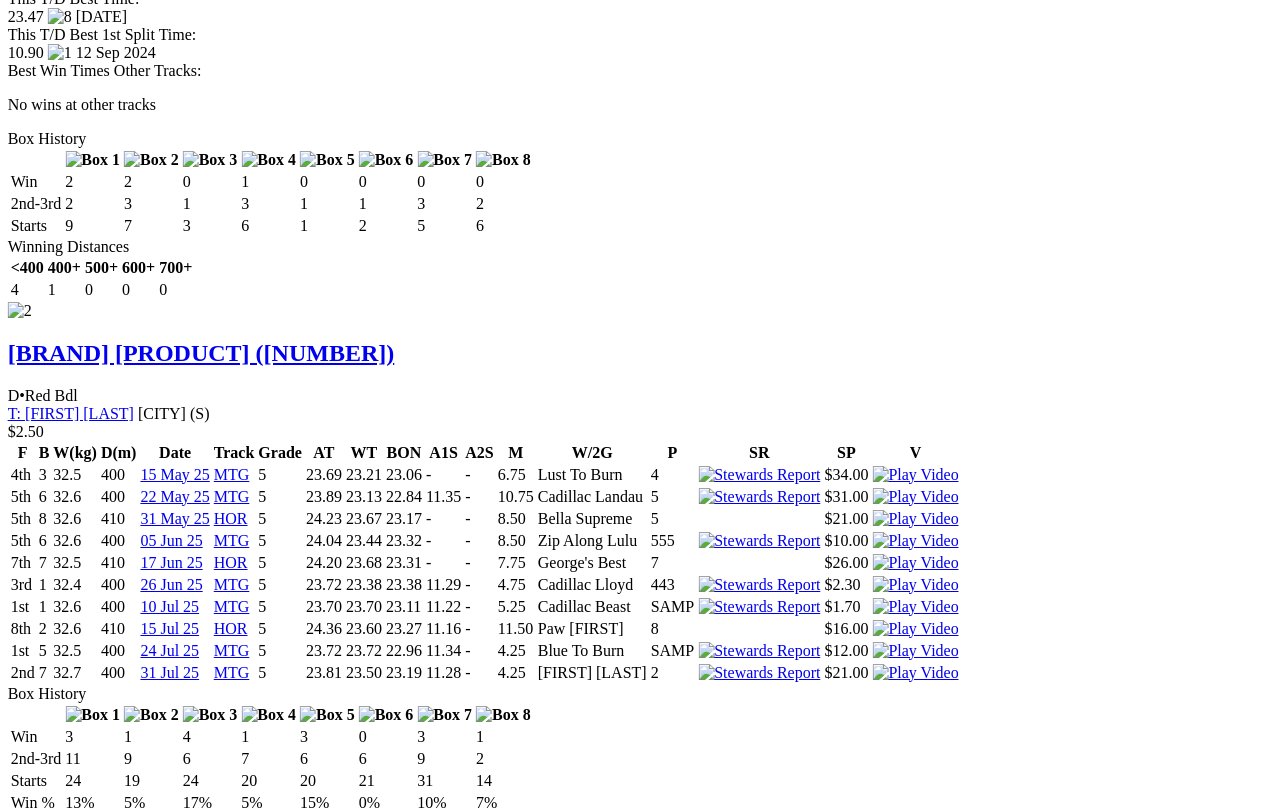 scroll, scrollTop: 2560, scrollLeft: 14, axis: both 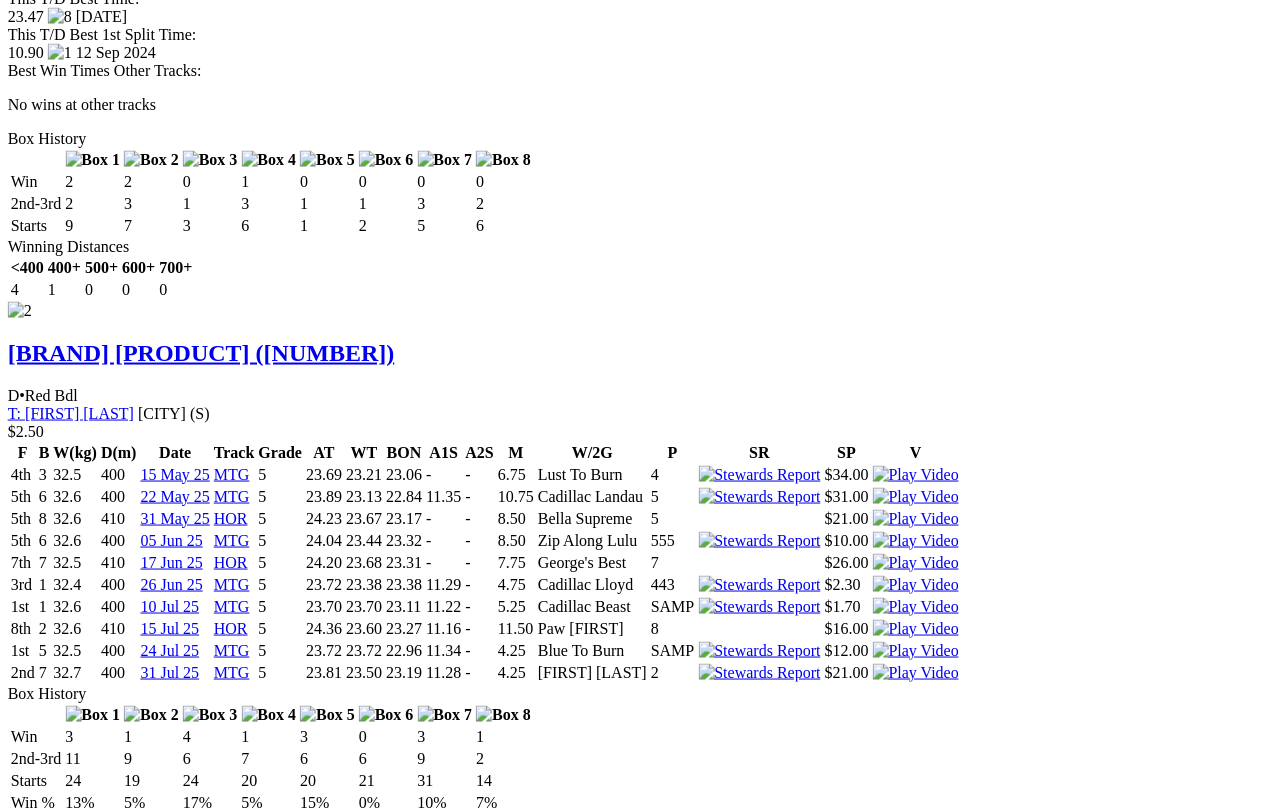 click at bounding box center [797, 4049] 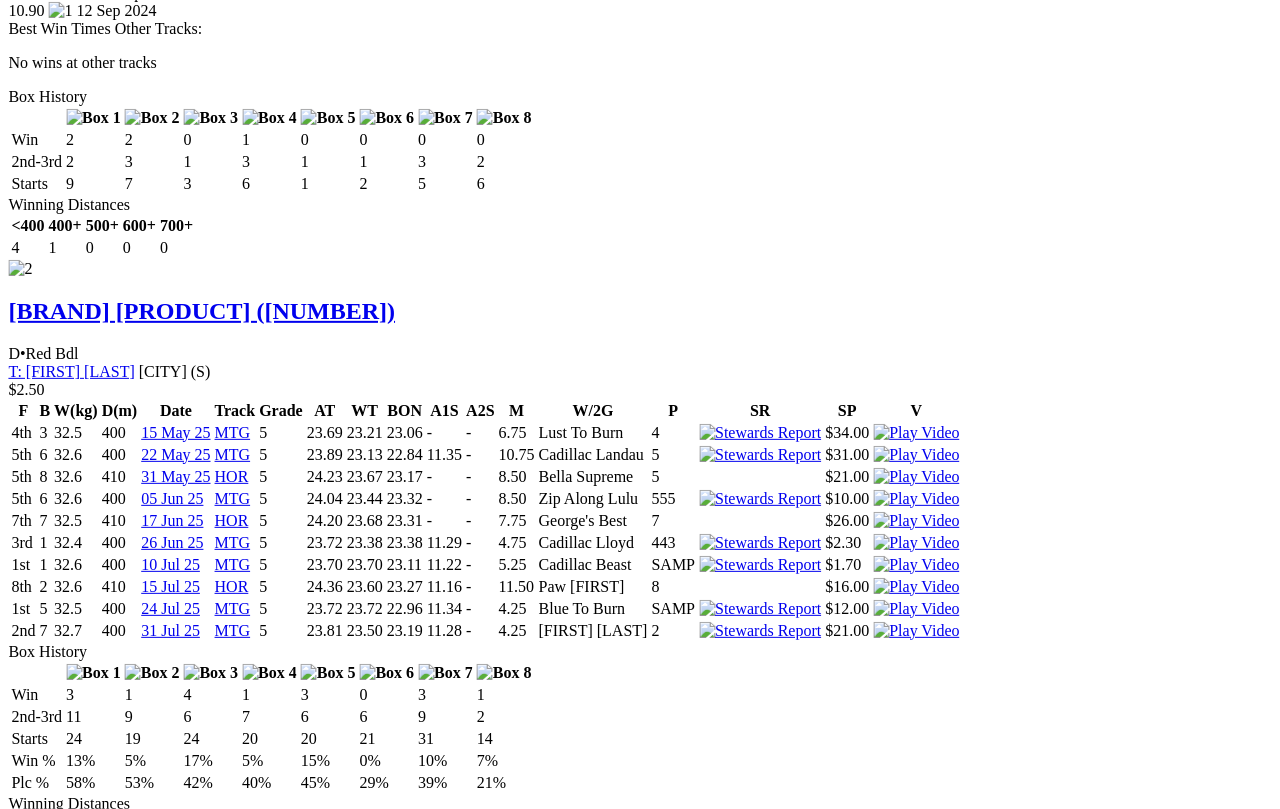 scroll, scrollTop: 2601, scrollLeft: 4, axis: both 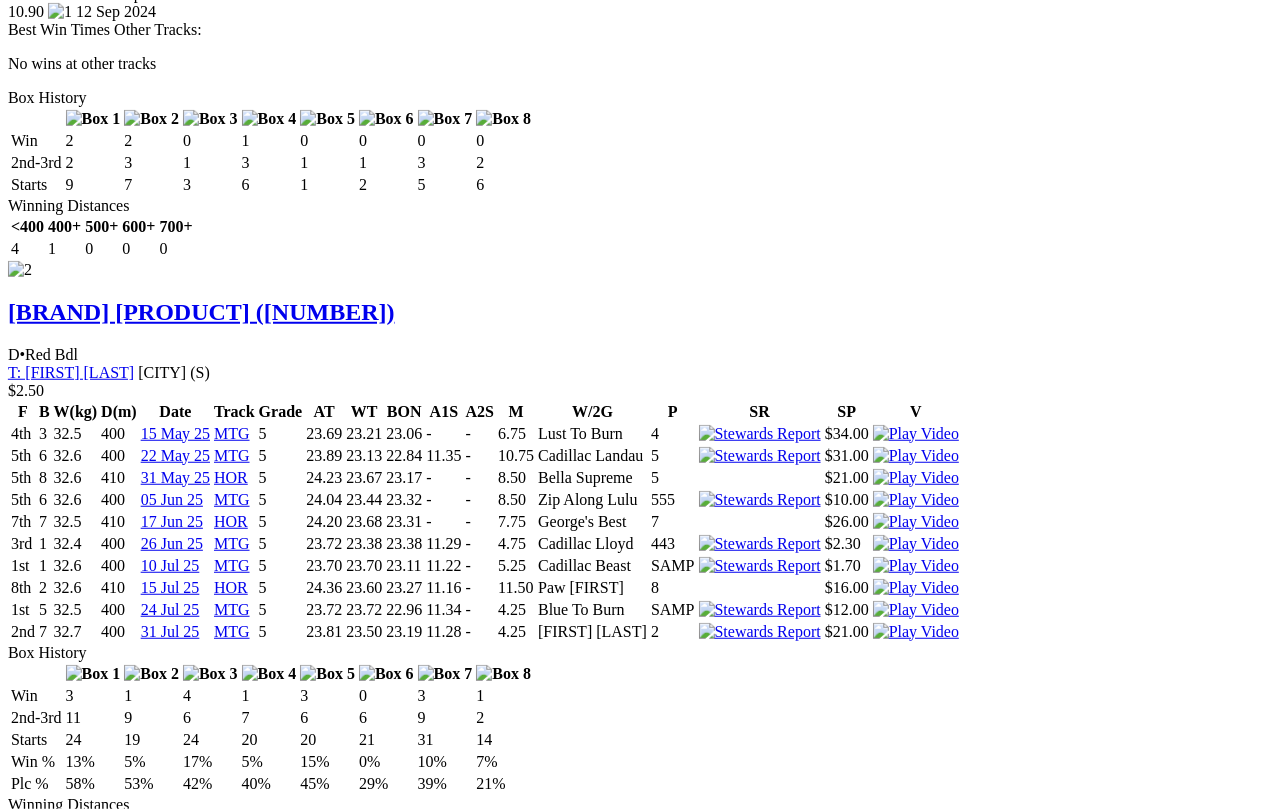 click at bounding box center (797, 3898) 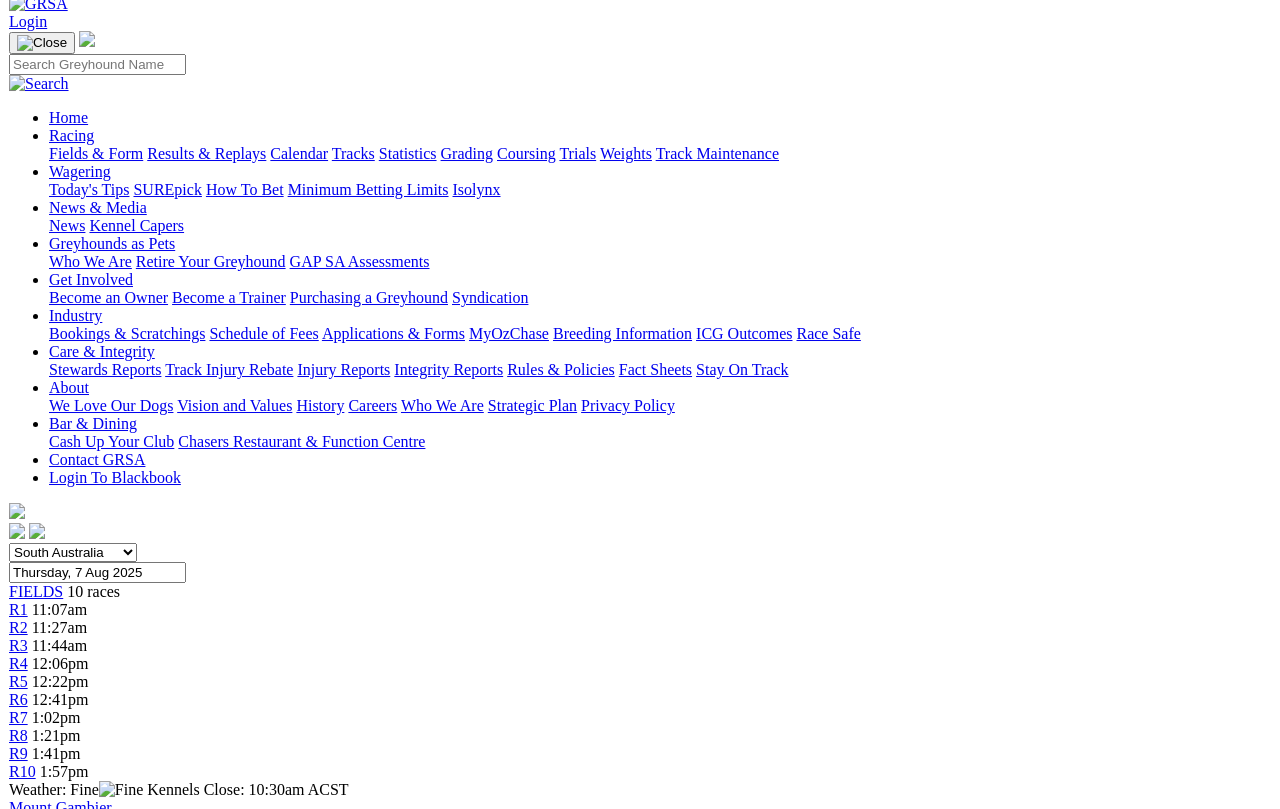 scroll, scrollTop: 0, scrollLeft: 0, axis: both 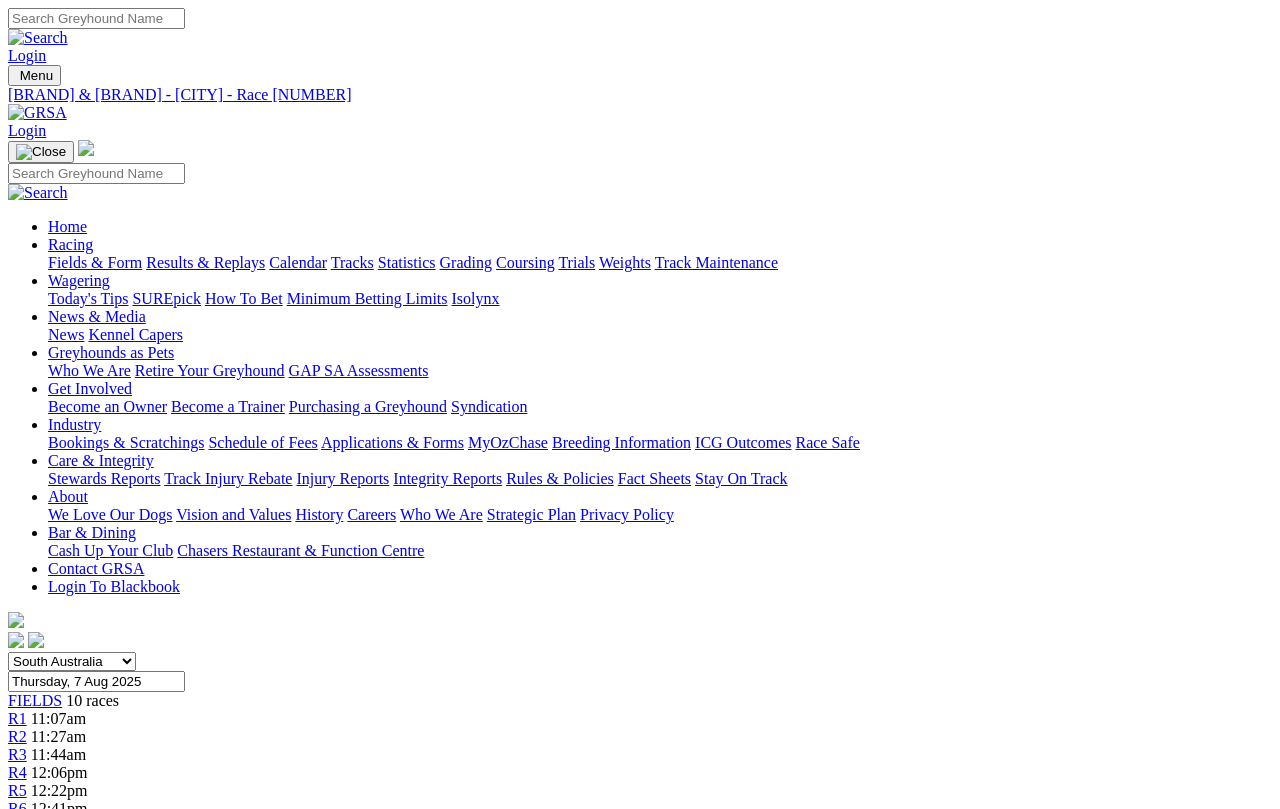 click on "R5" at bounding box center (17, 790) 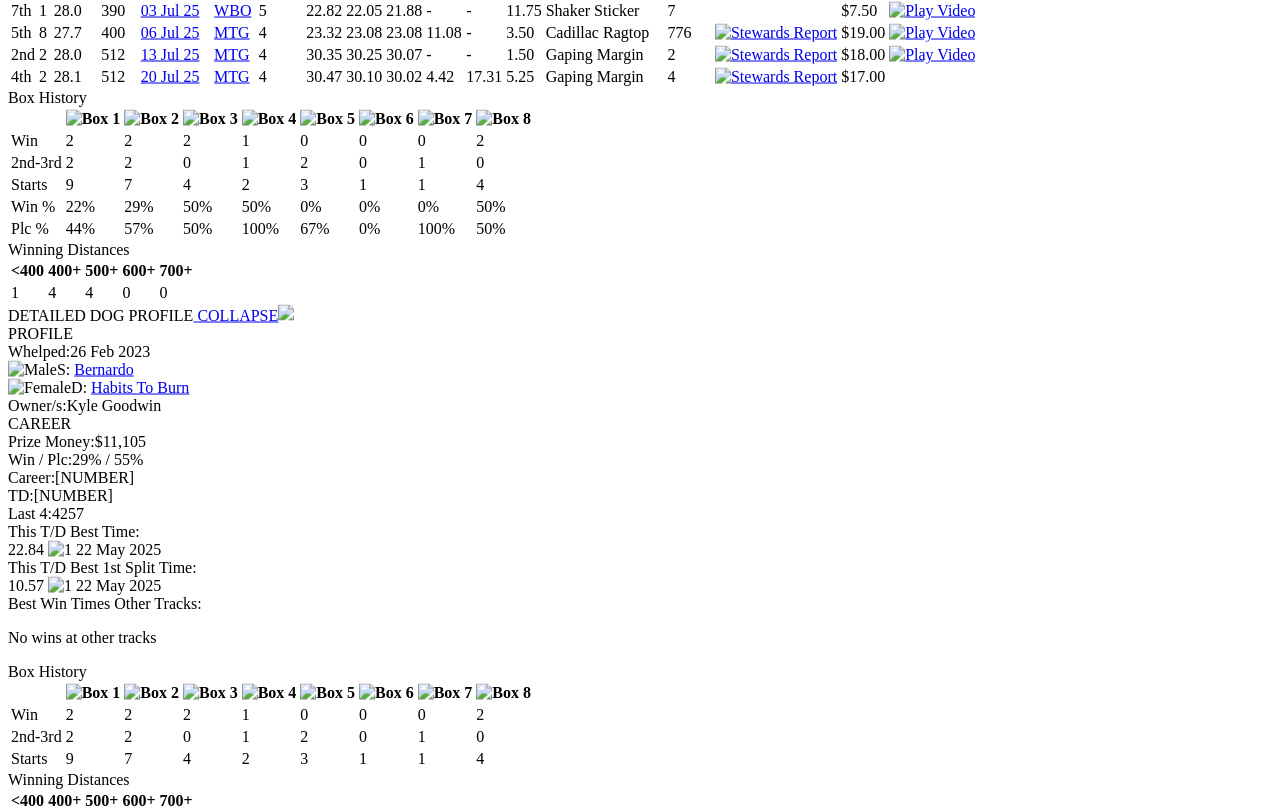 scroll, scrollTop: 2036, scrollLeft: 0, axis: vertical 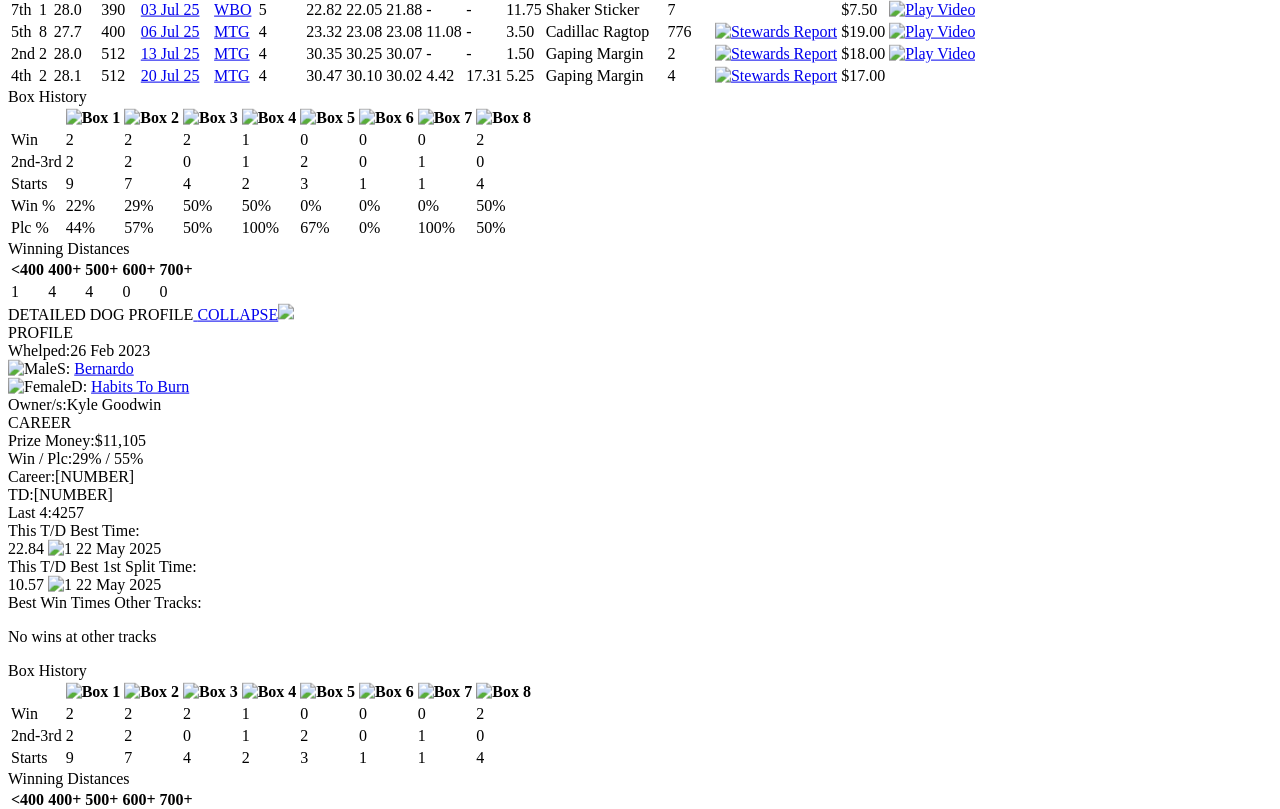 click at bounding box center [286, 4795] 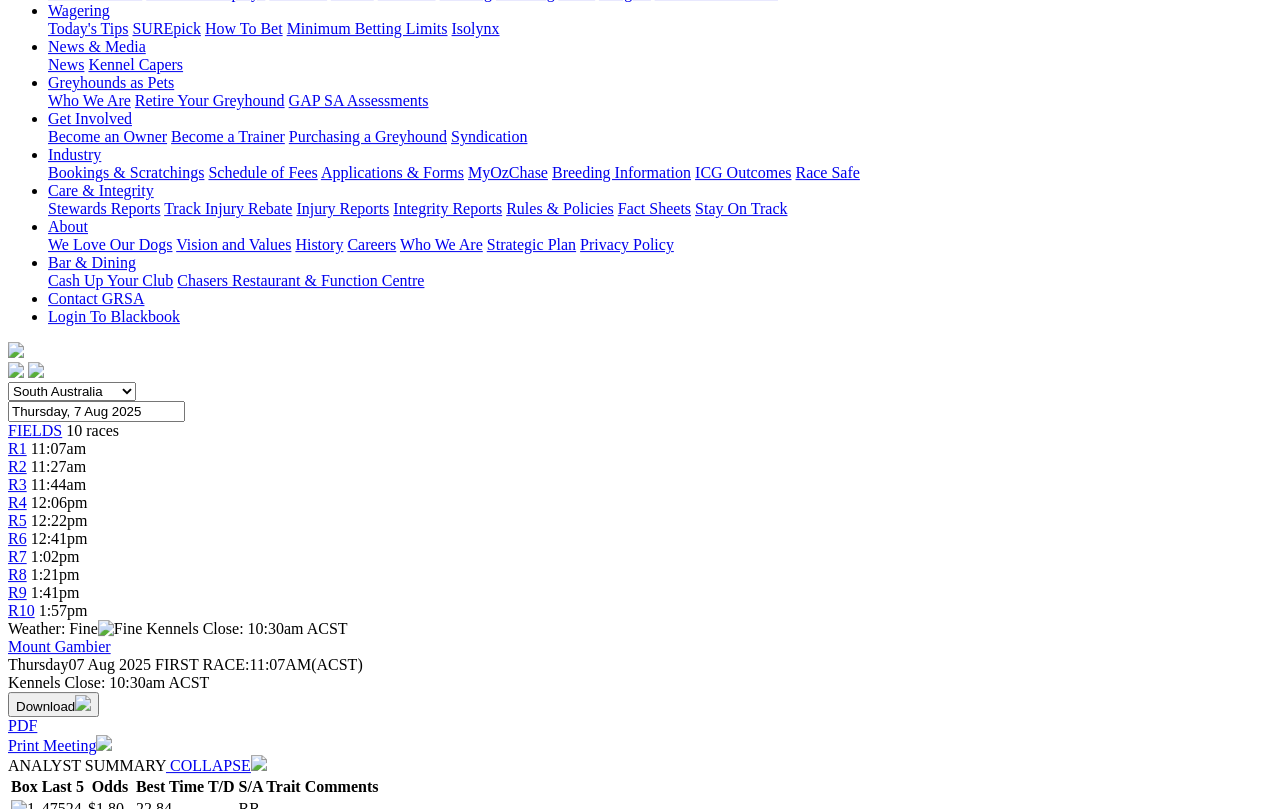 scroll, scrollTop: 265, scrollLeft: 0, axis: vertical 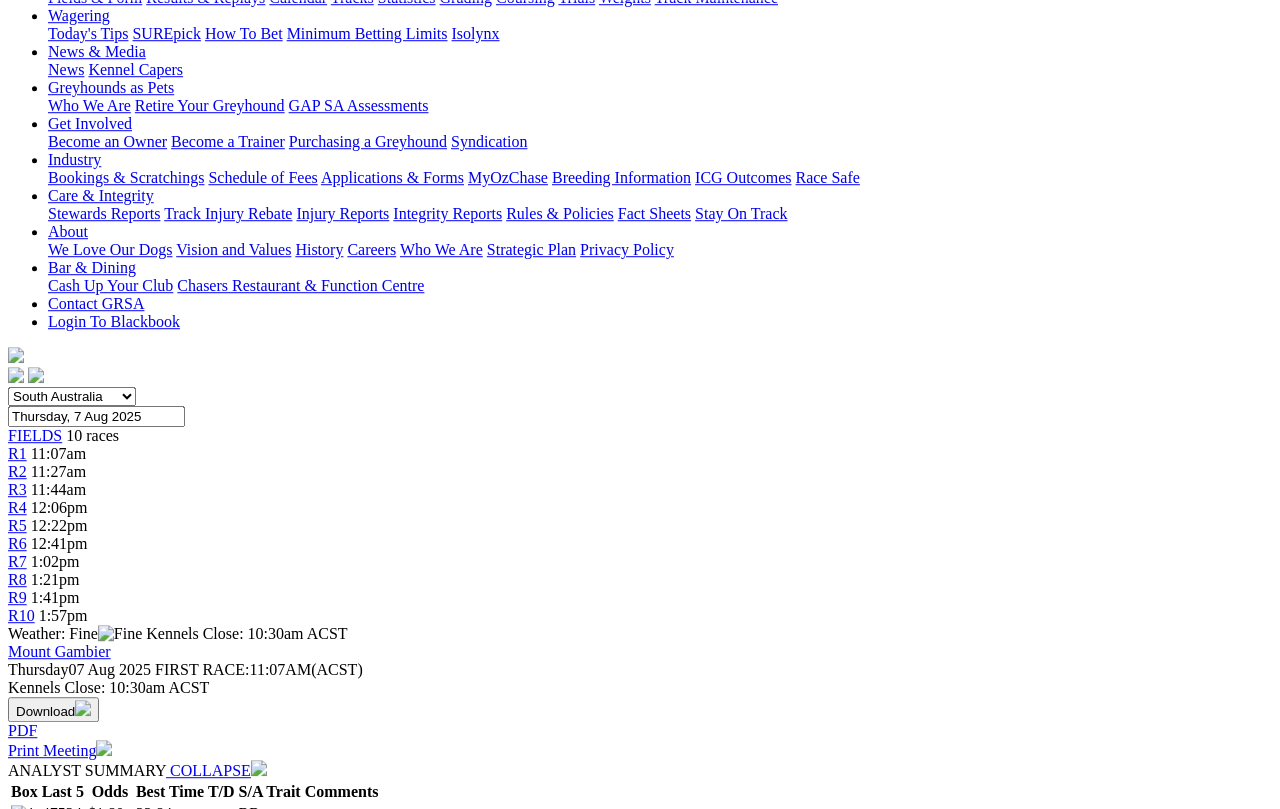 click on "R6" at bounding box center [17, 543] 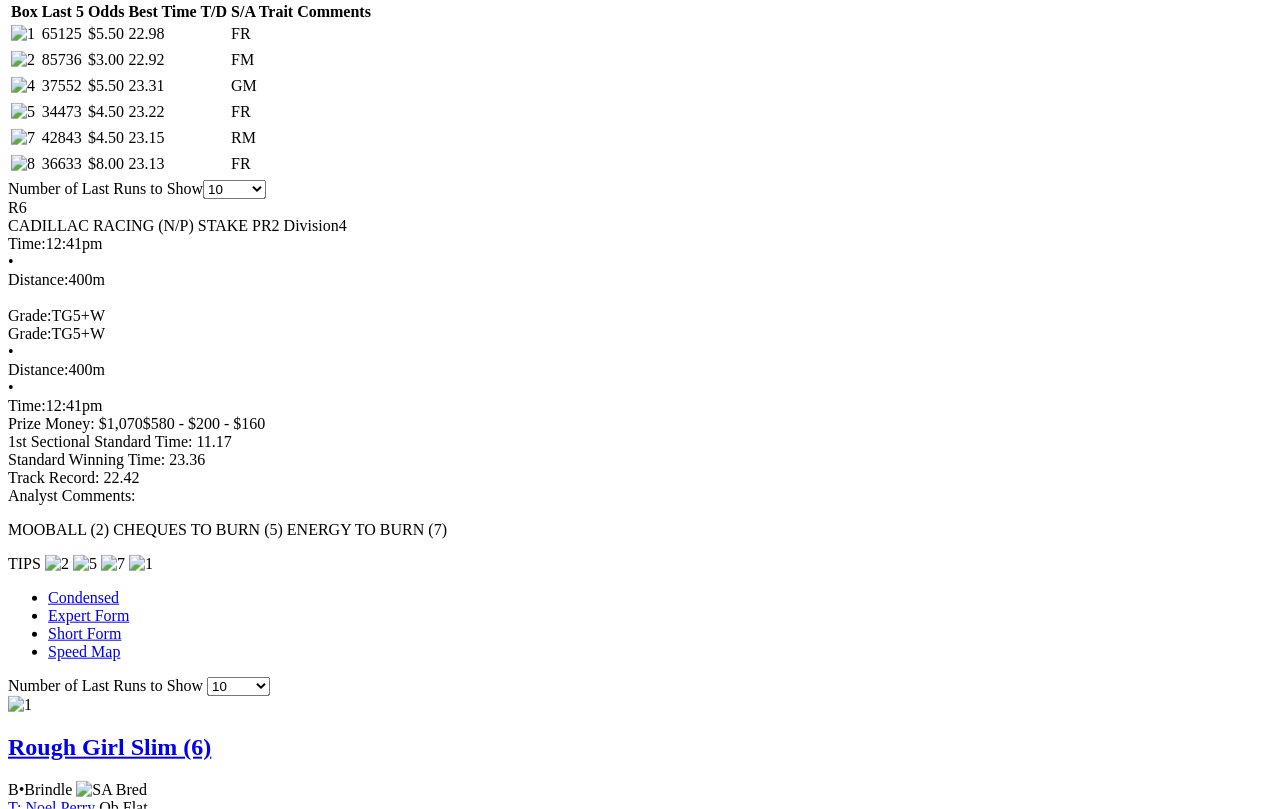 scroll, scrollTop: 1052, scrollLeft: 0, axis: vertical 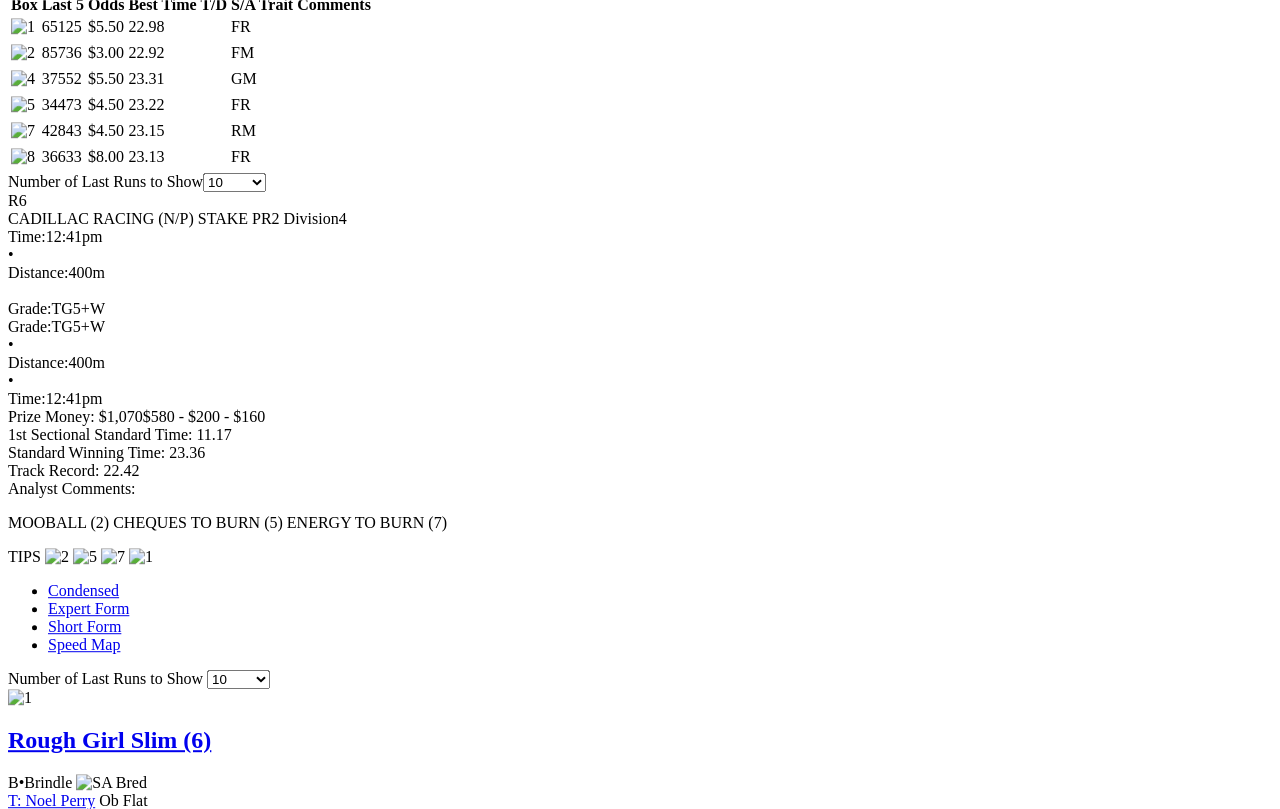 click at bounding box center [286, 1296] 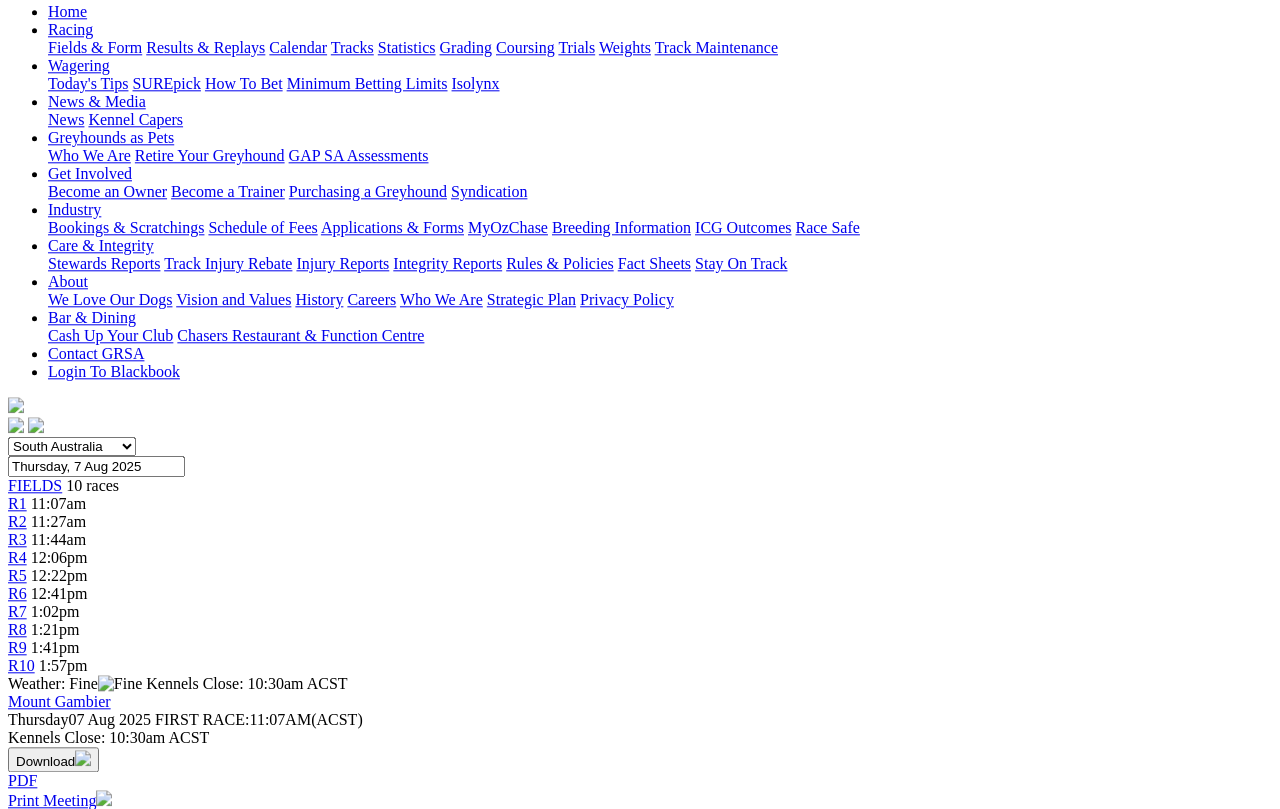 scroll, scrollTop: 218, scrollLeft: 0, axis: vertical 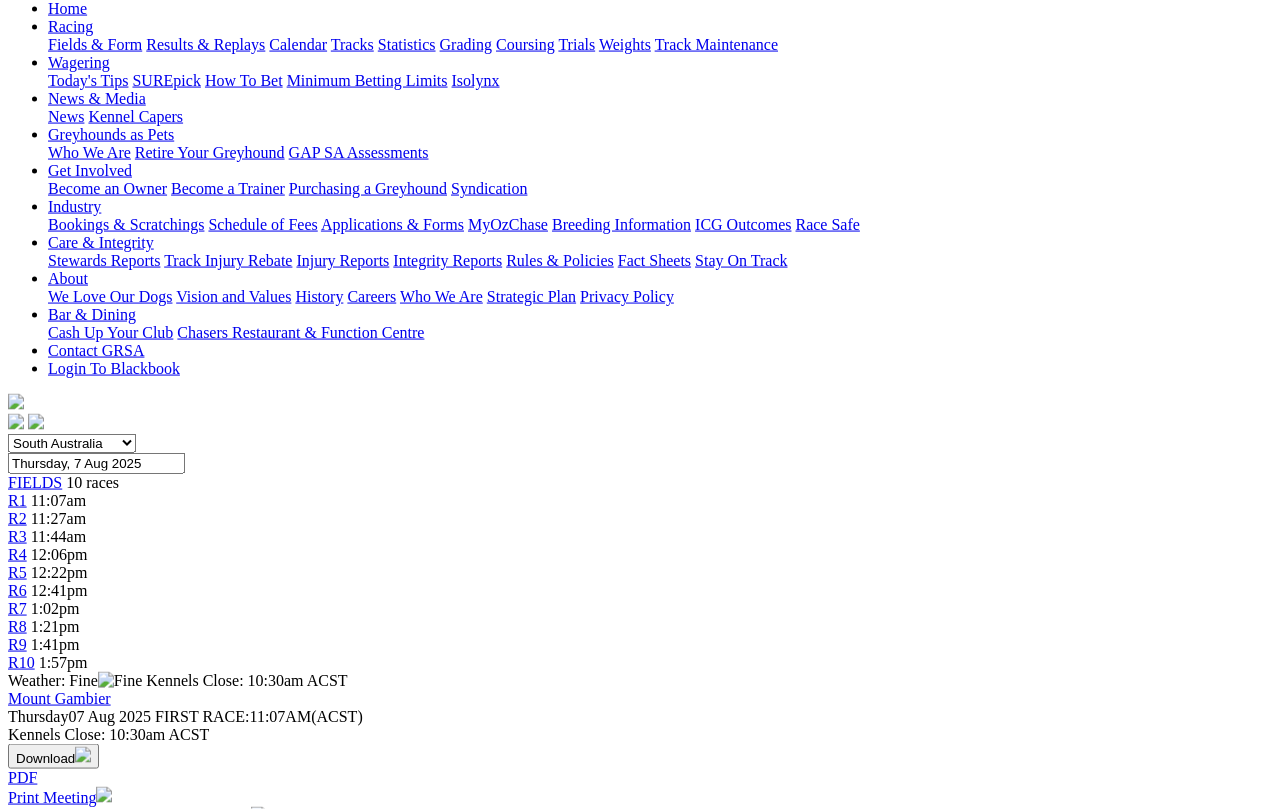 click on "R7" at bounding box center (17, 608) 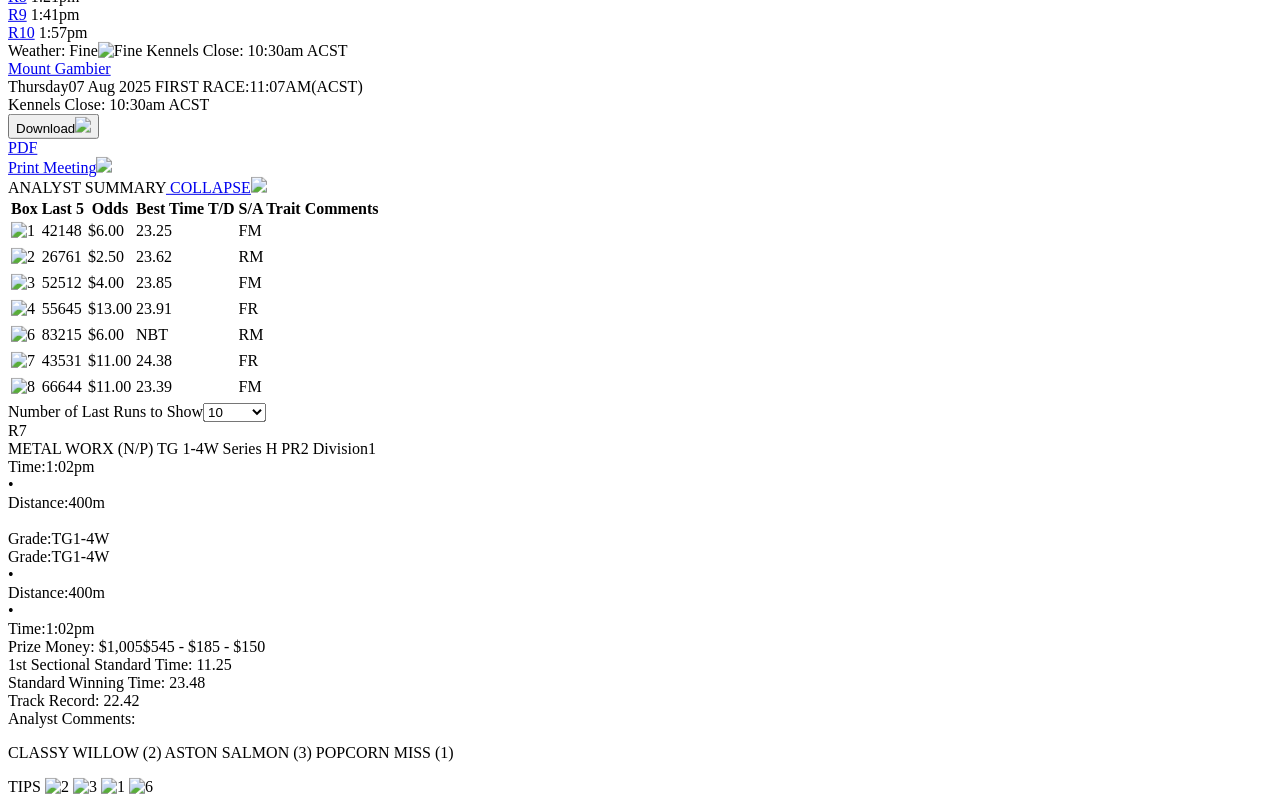 click at bounding box center [286, 1526] 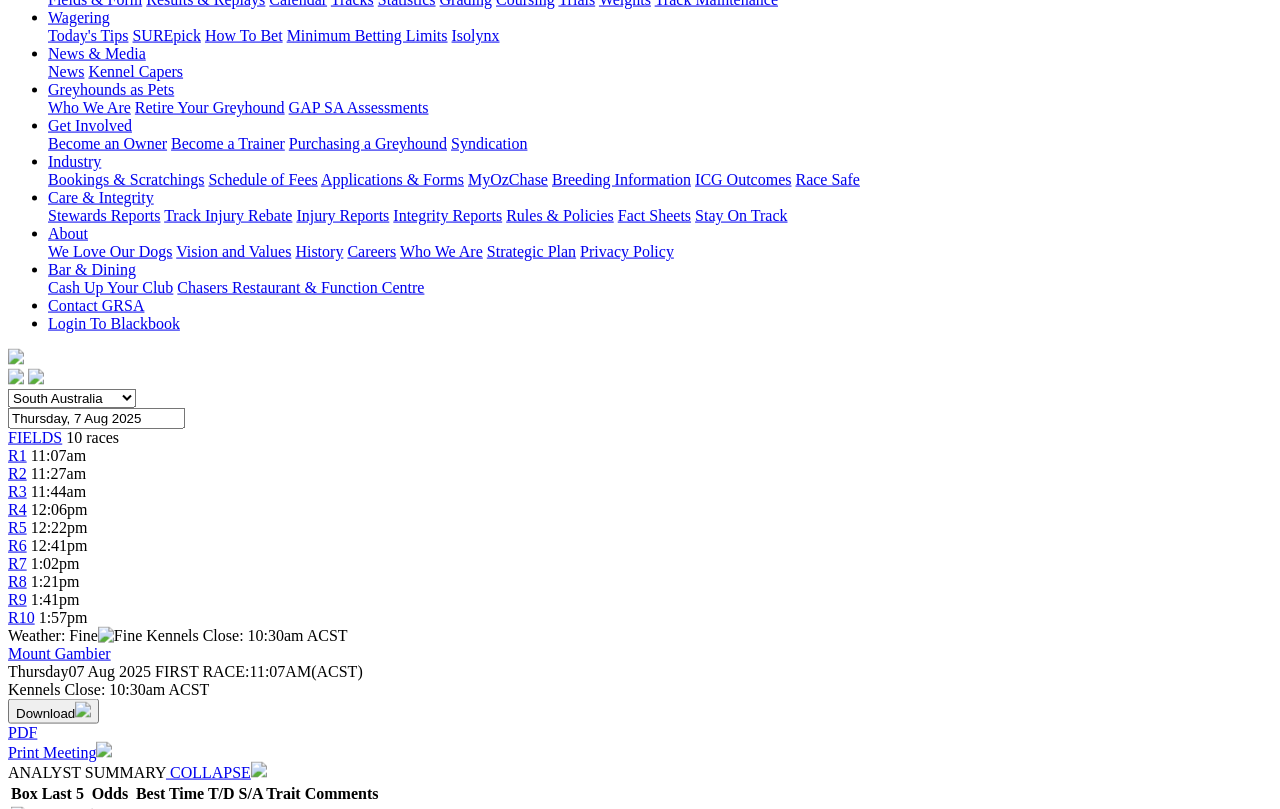 scroll, scrollTop: 264, scrollLeft: 0, axis: vertical 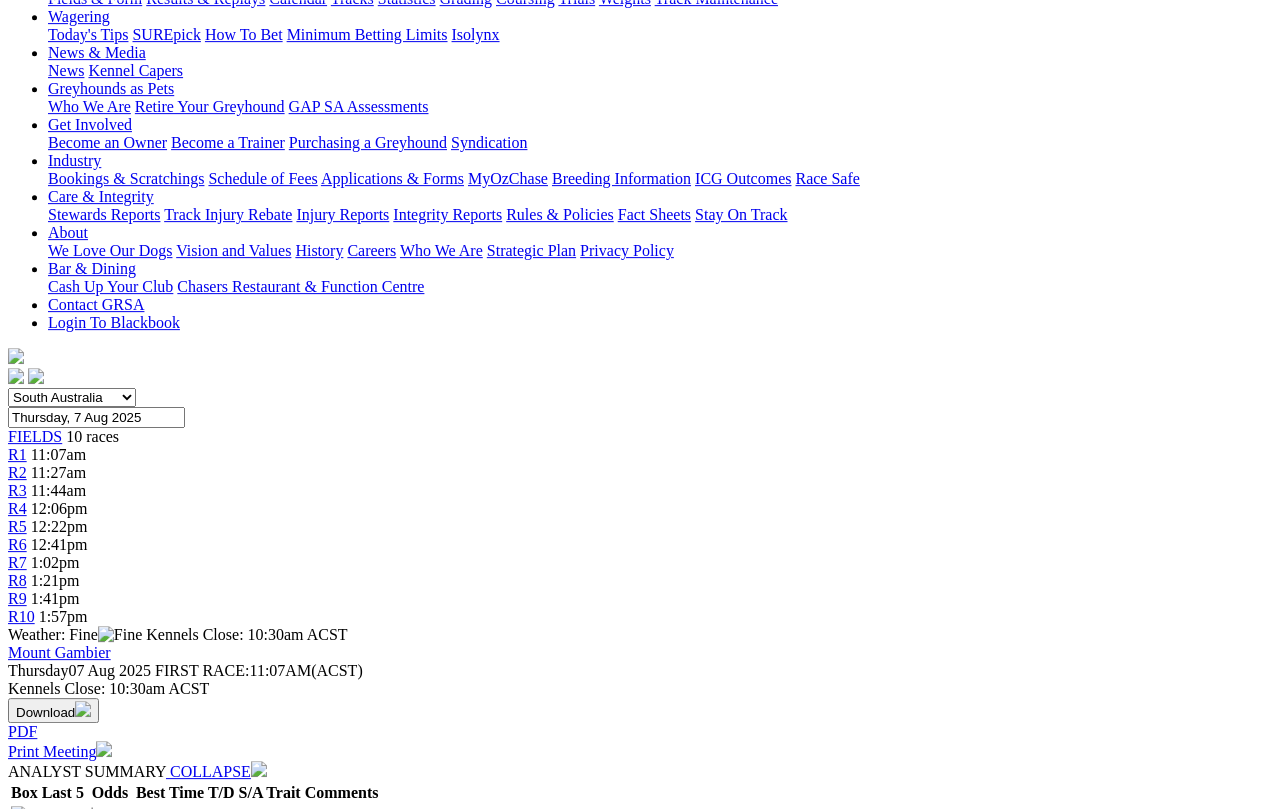 click on "R8" at bounding box center (17, 580) 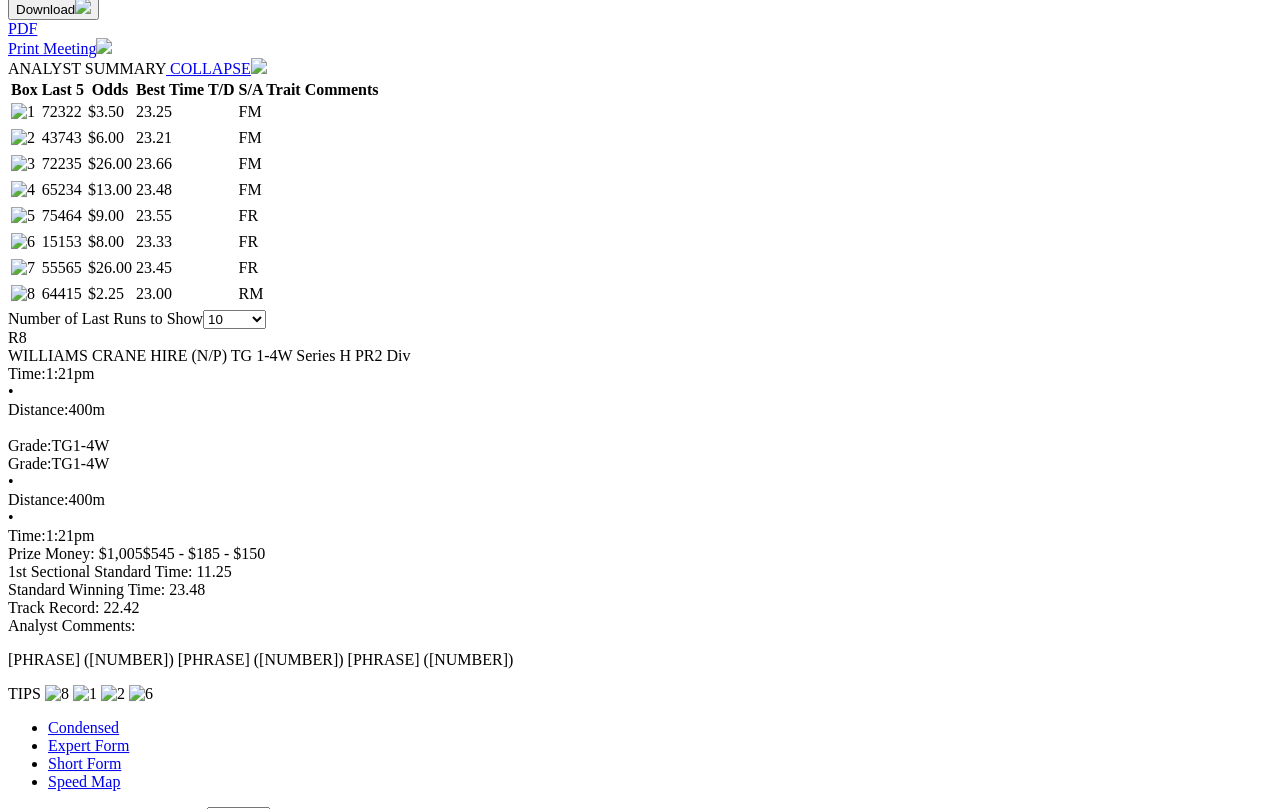 scroll, scrollTop: 967, scrollLeft: 0, axis: vertical 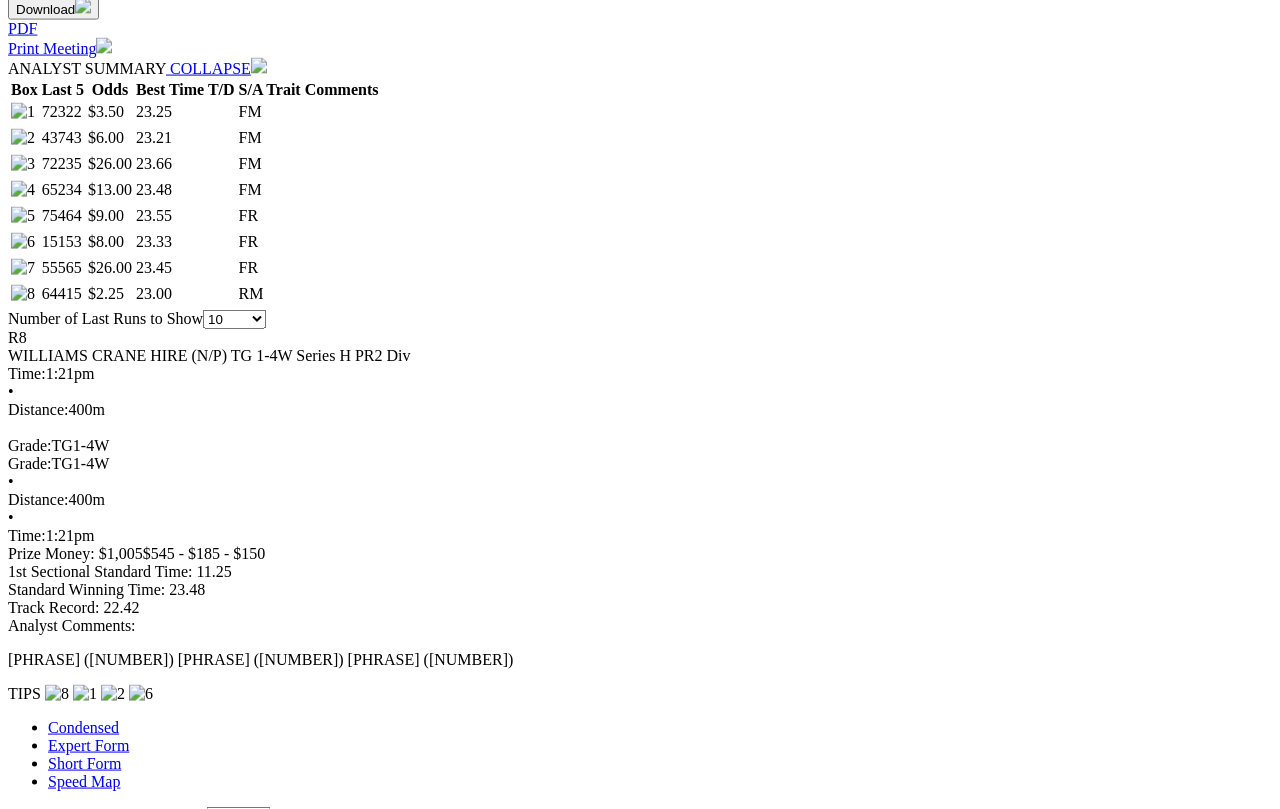 click at bounding box center [286, 1433] 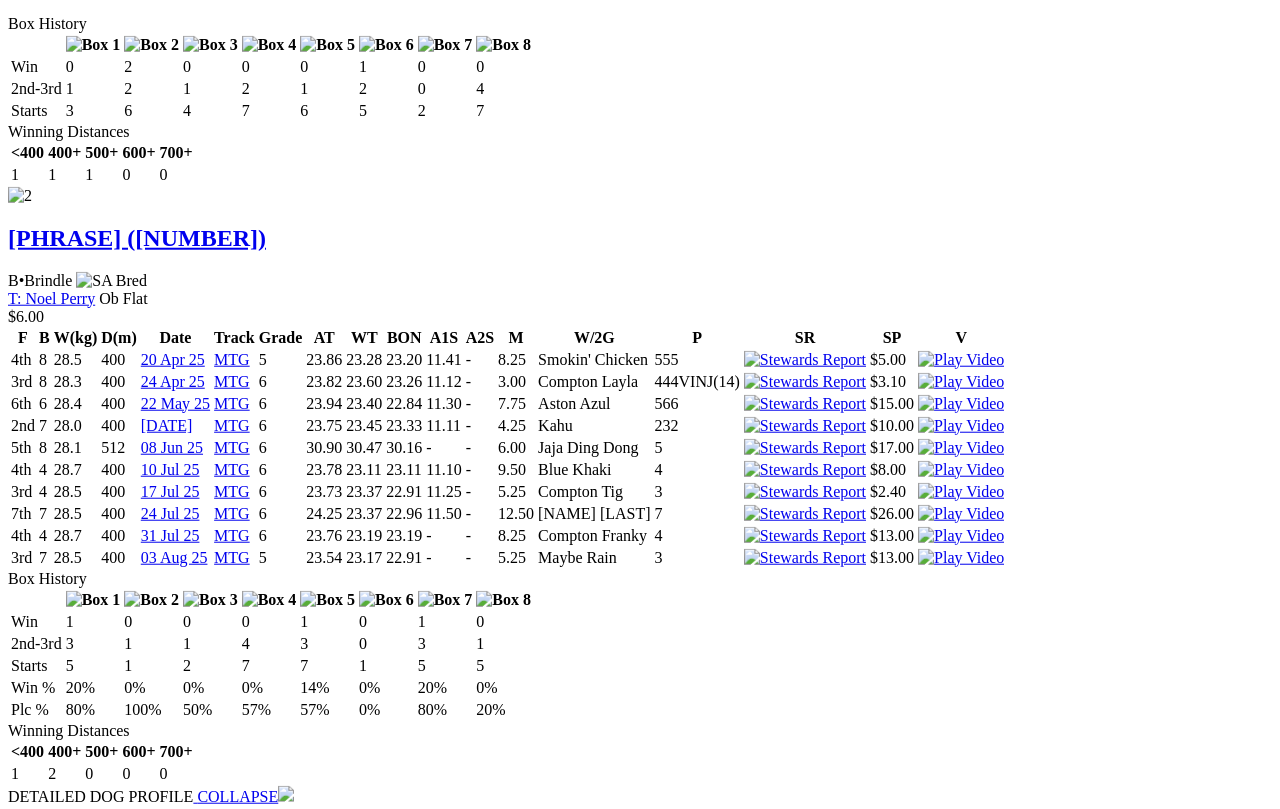 scroll, scrollTop: 2767, scrollLeft: 0, axis: vertical 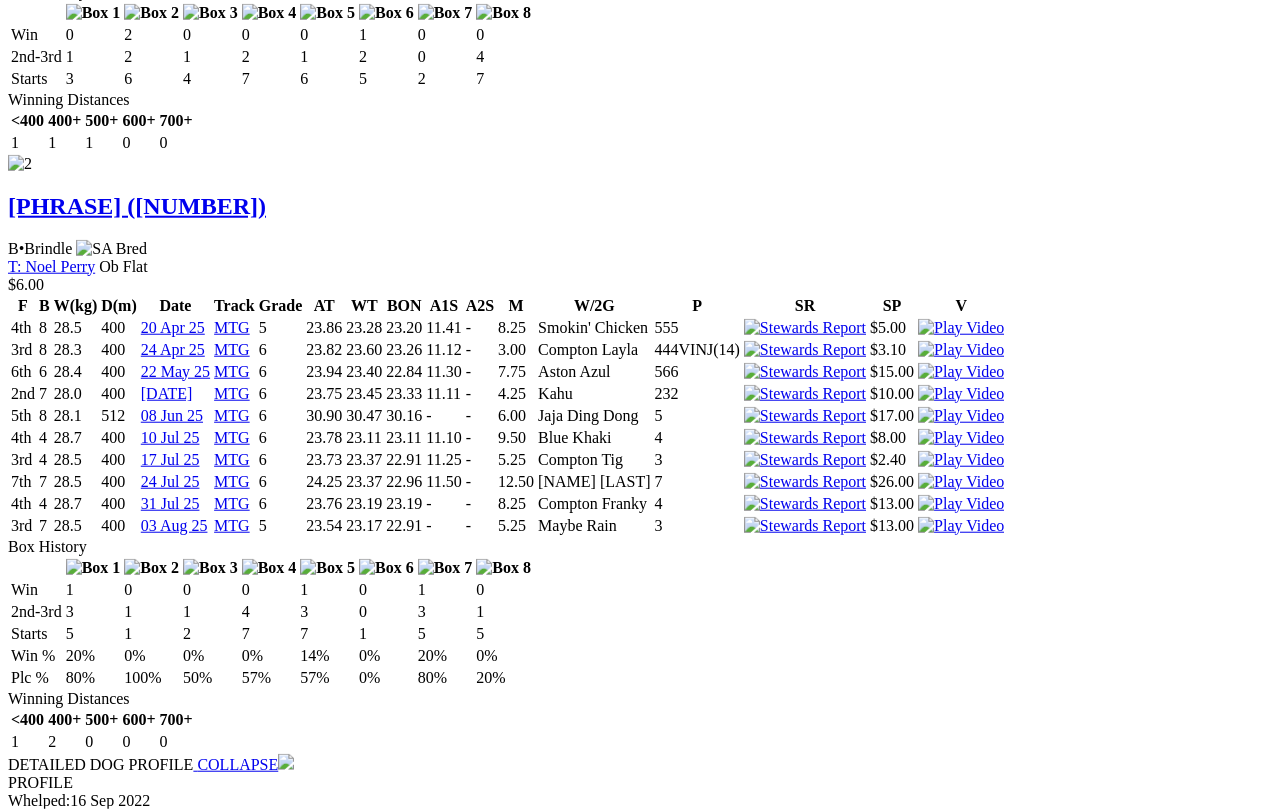 click on "11.01
01 Jun 2025" at bounding box center [640, -94] 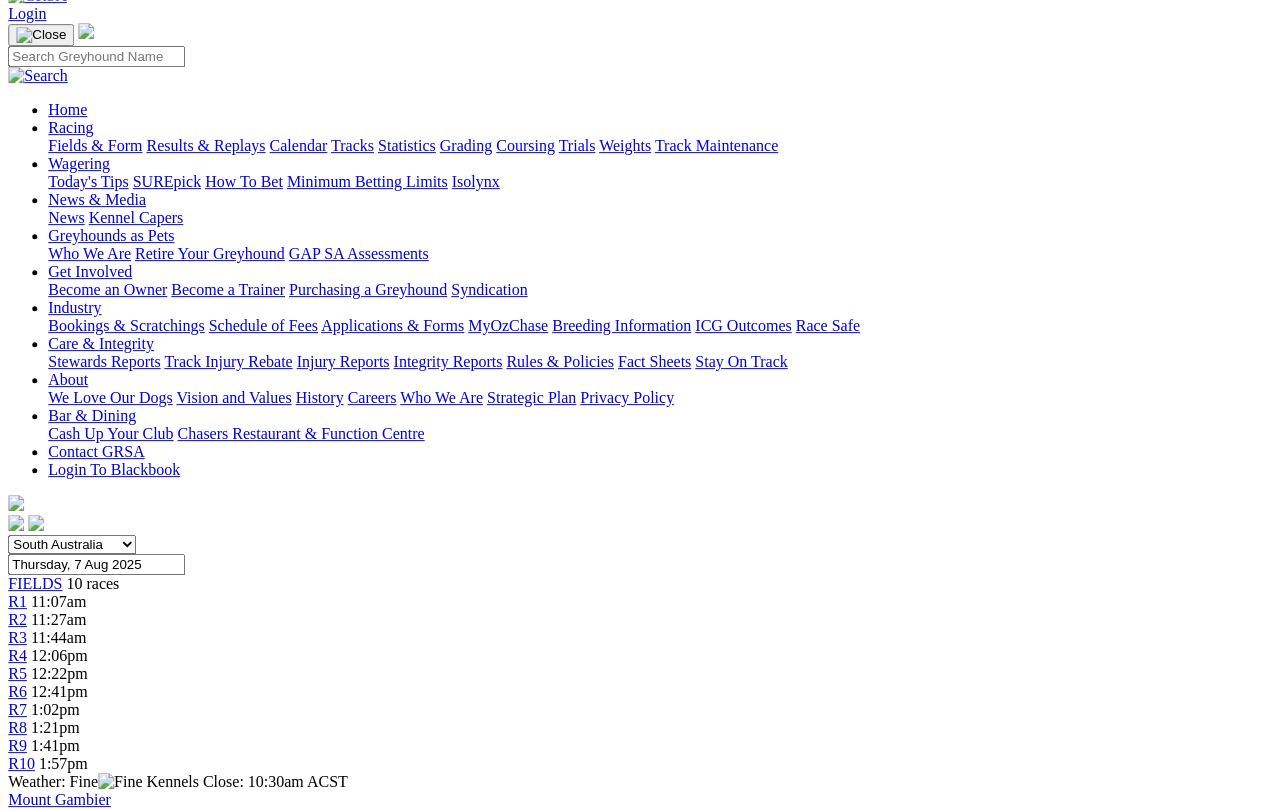 scroll, scrollTop: 116, scrollLeft: 3, axis: both 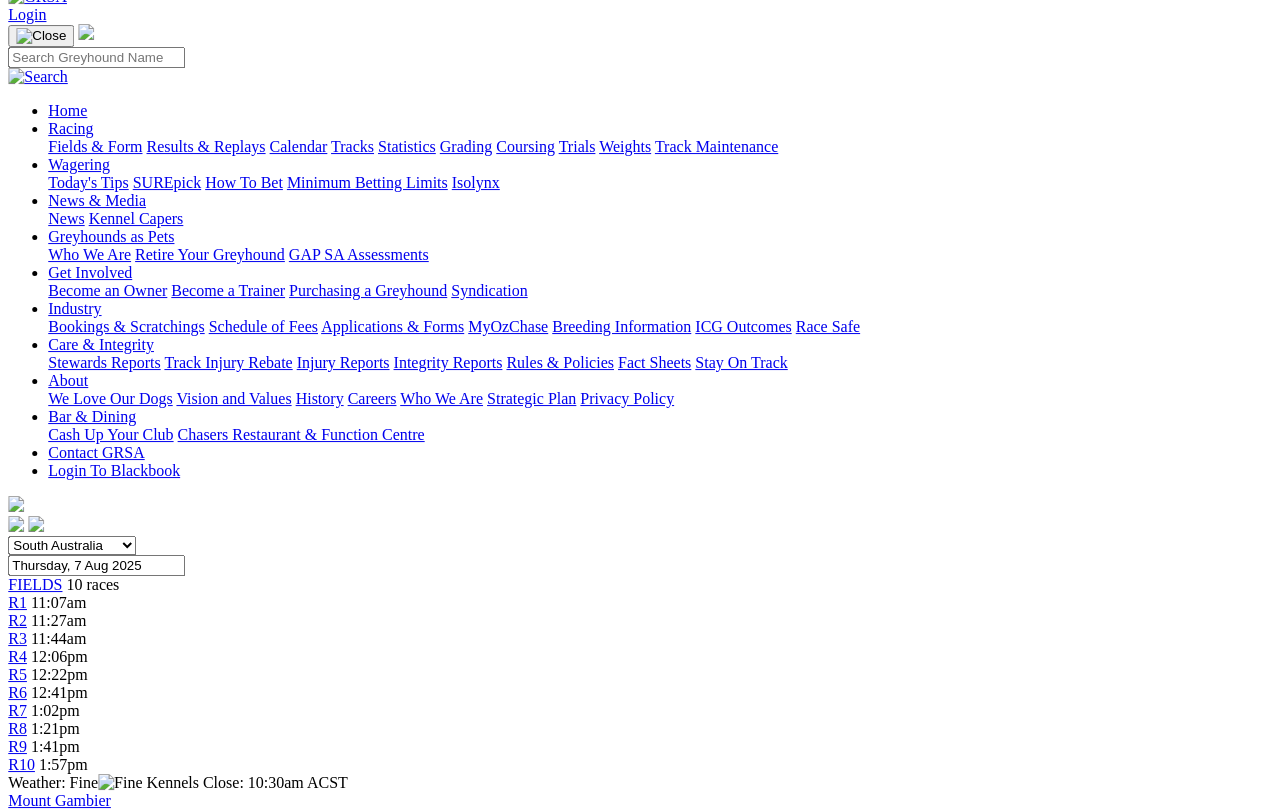 click on "R9" at bounding box center [17, 746] 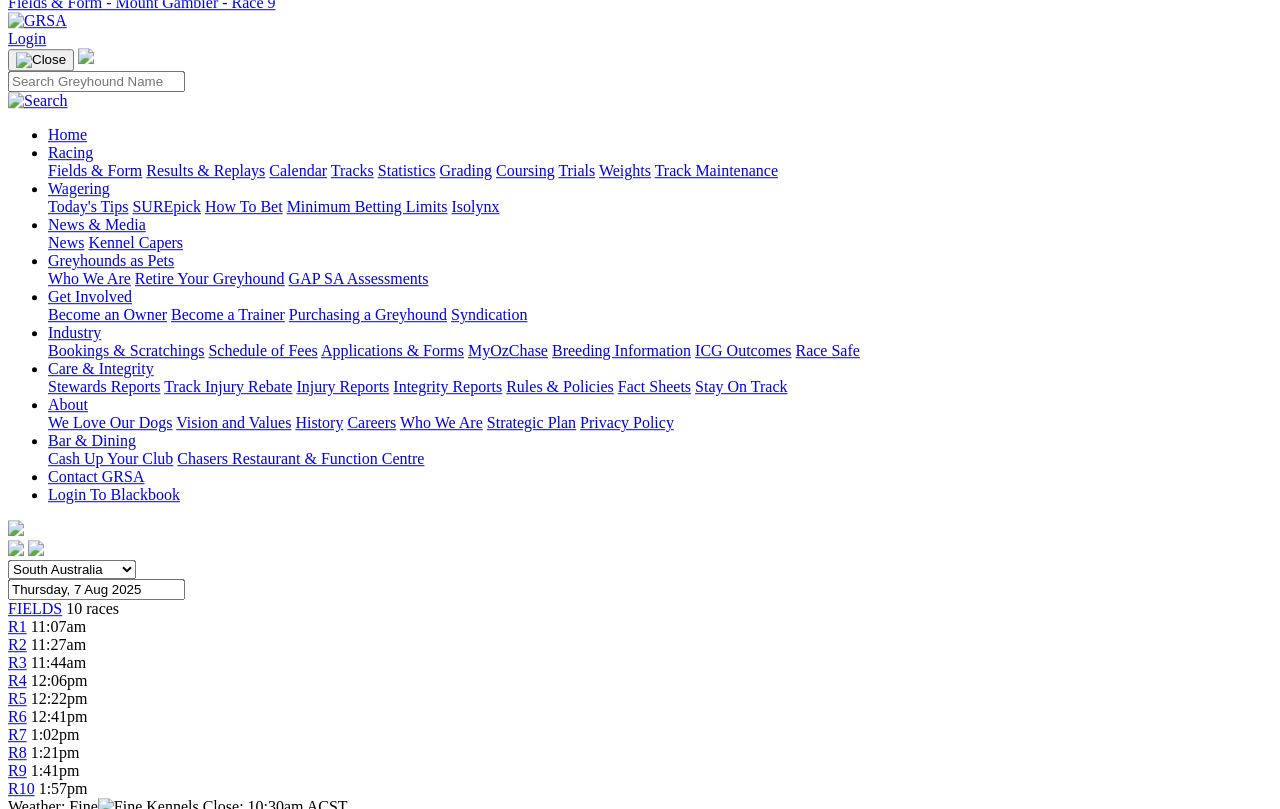 scroll, scrollTop: 91, scrollLeft: 0, axis: vertical 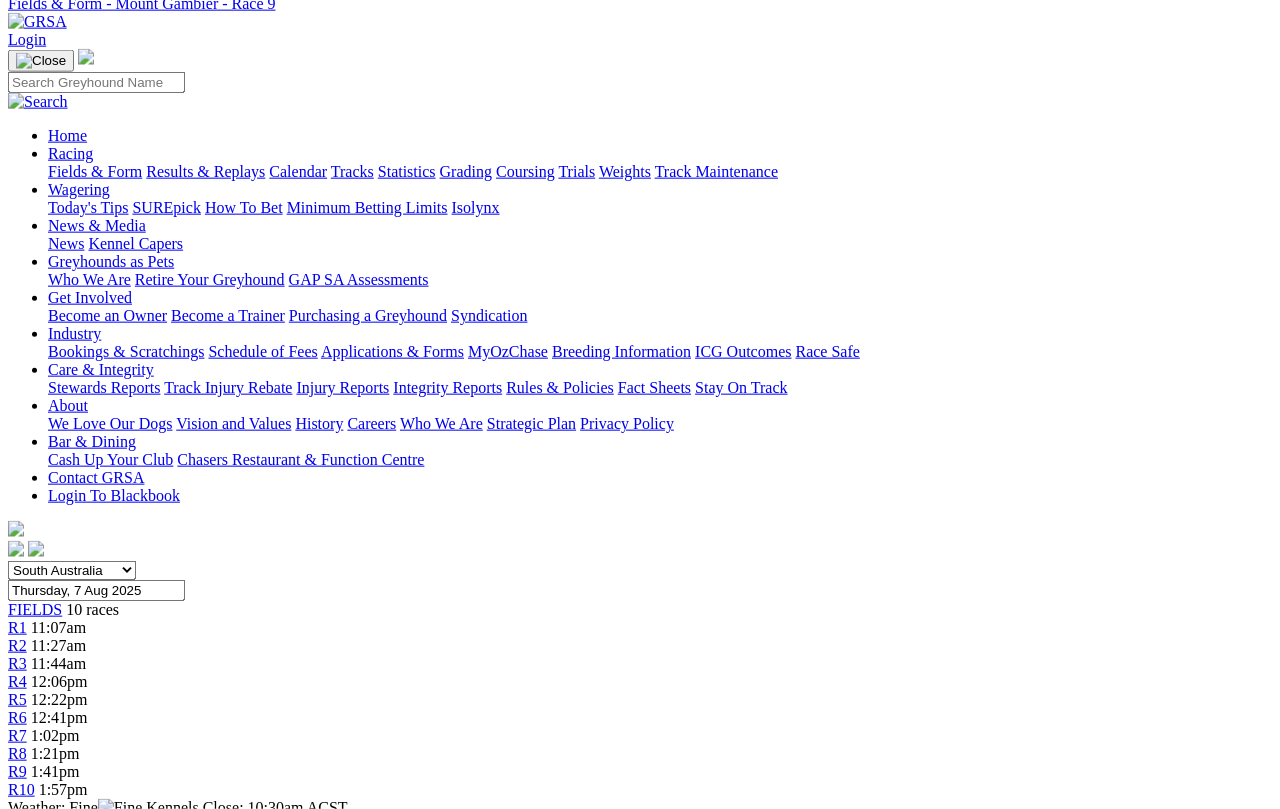 click on "R10" at bounding box center [21, 789] 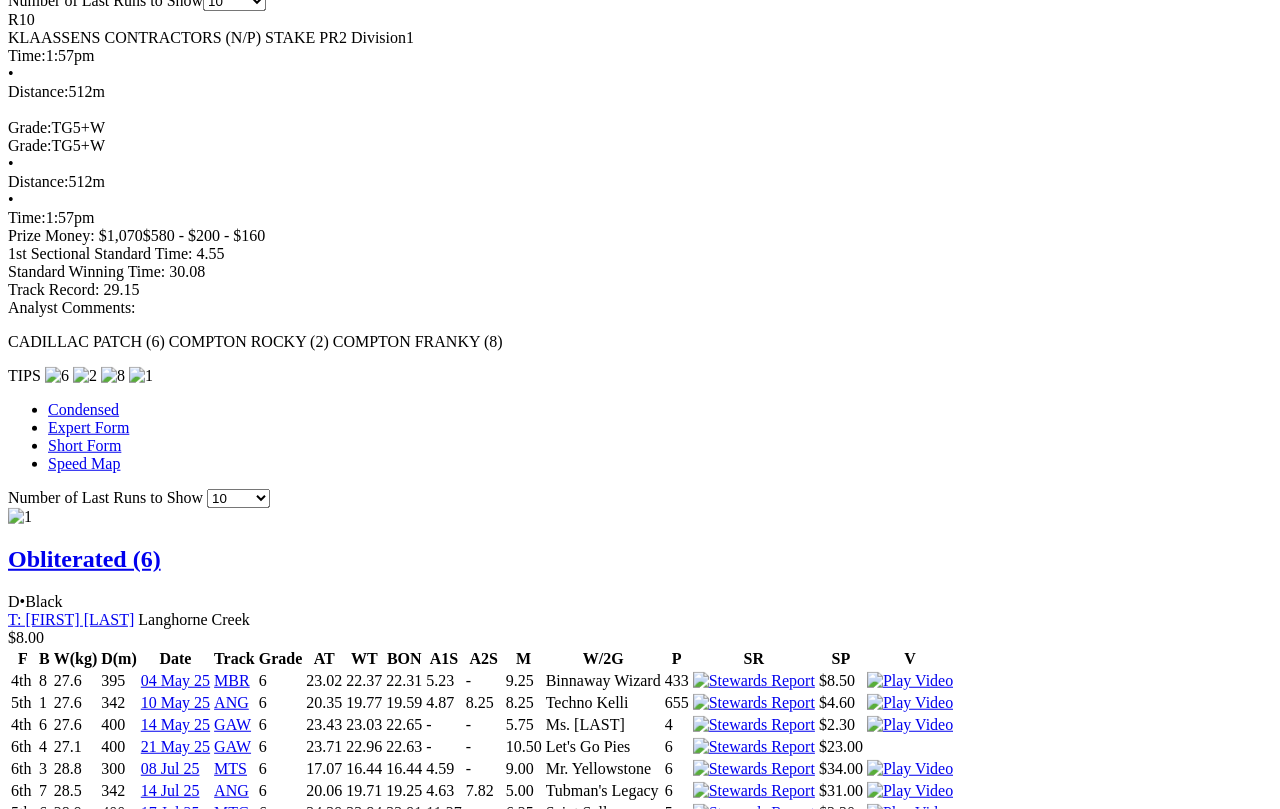 scroll, scrollTop: 1227, scrollLeft: 0, axis: vertical 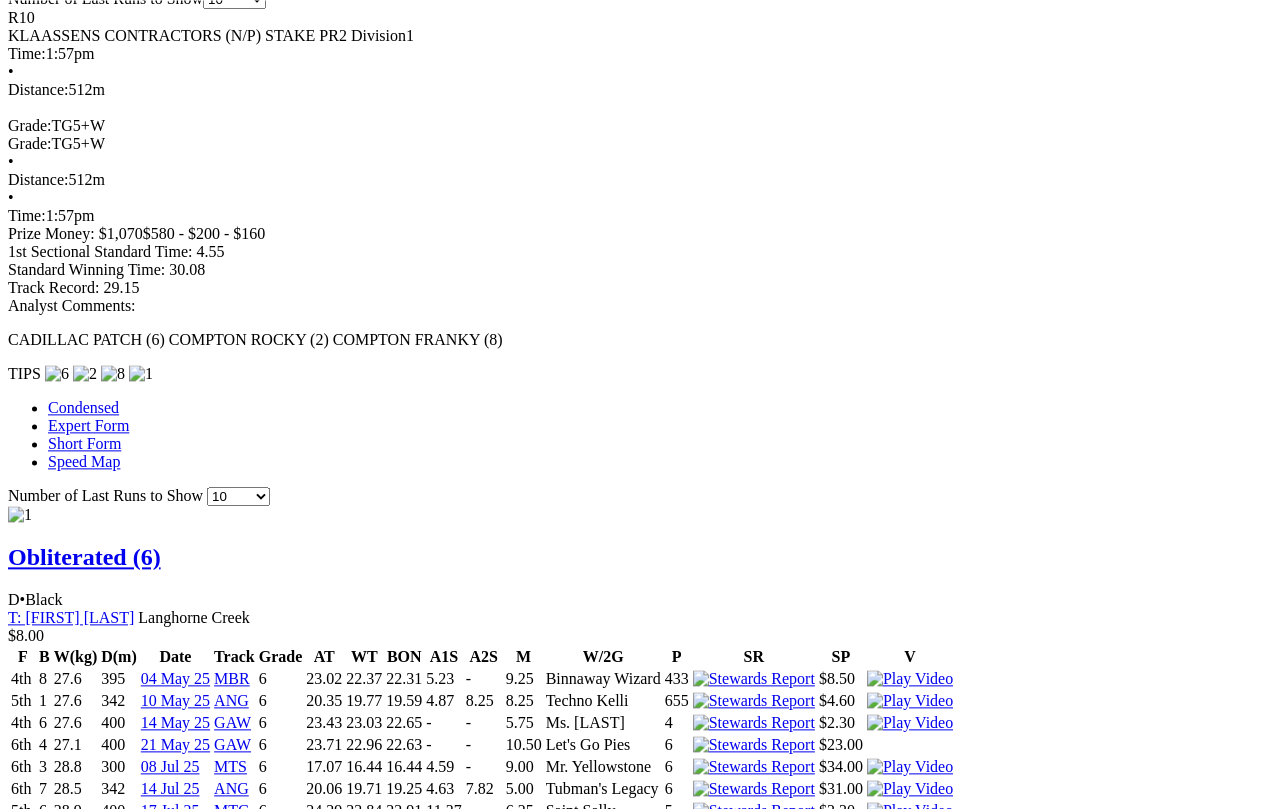 click at bounding box center [286, 2228] 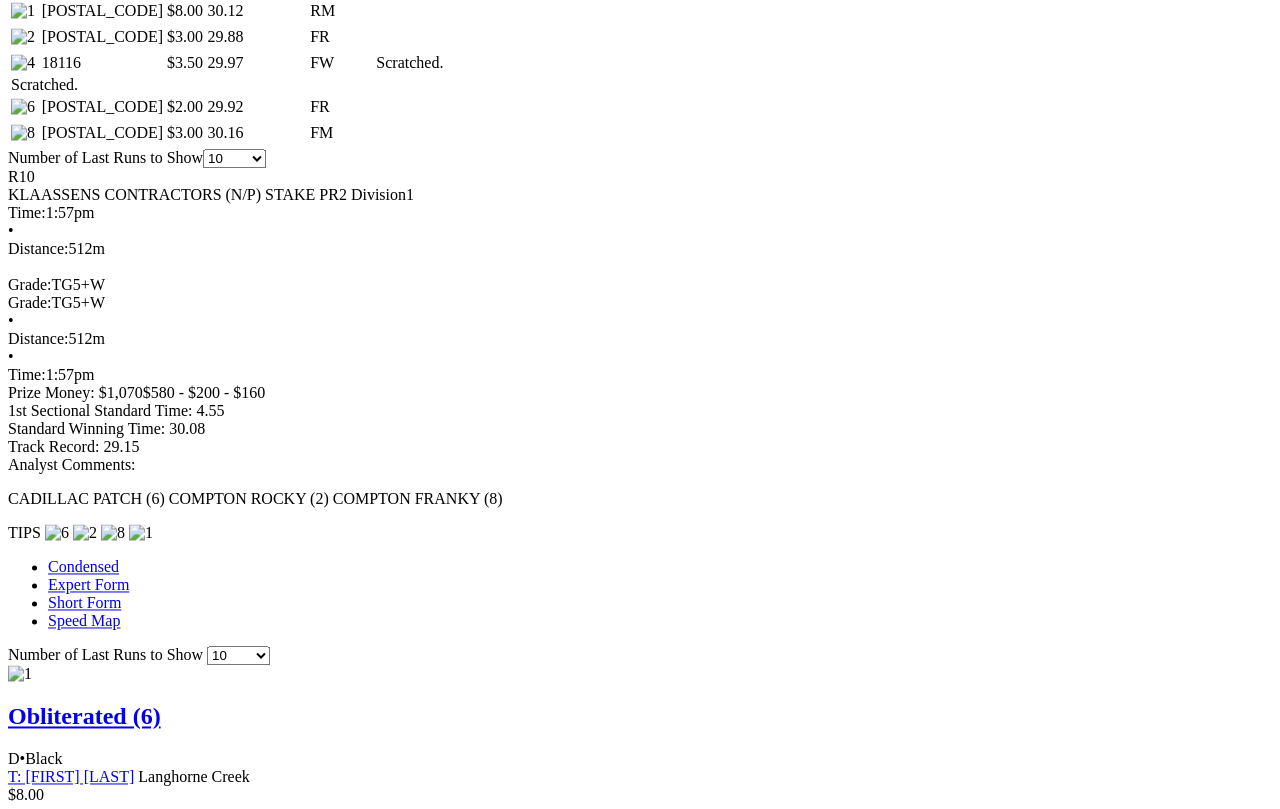 scroll, scrollTop: 1068, scrollLeft: 0, axis: vertical 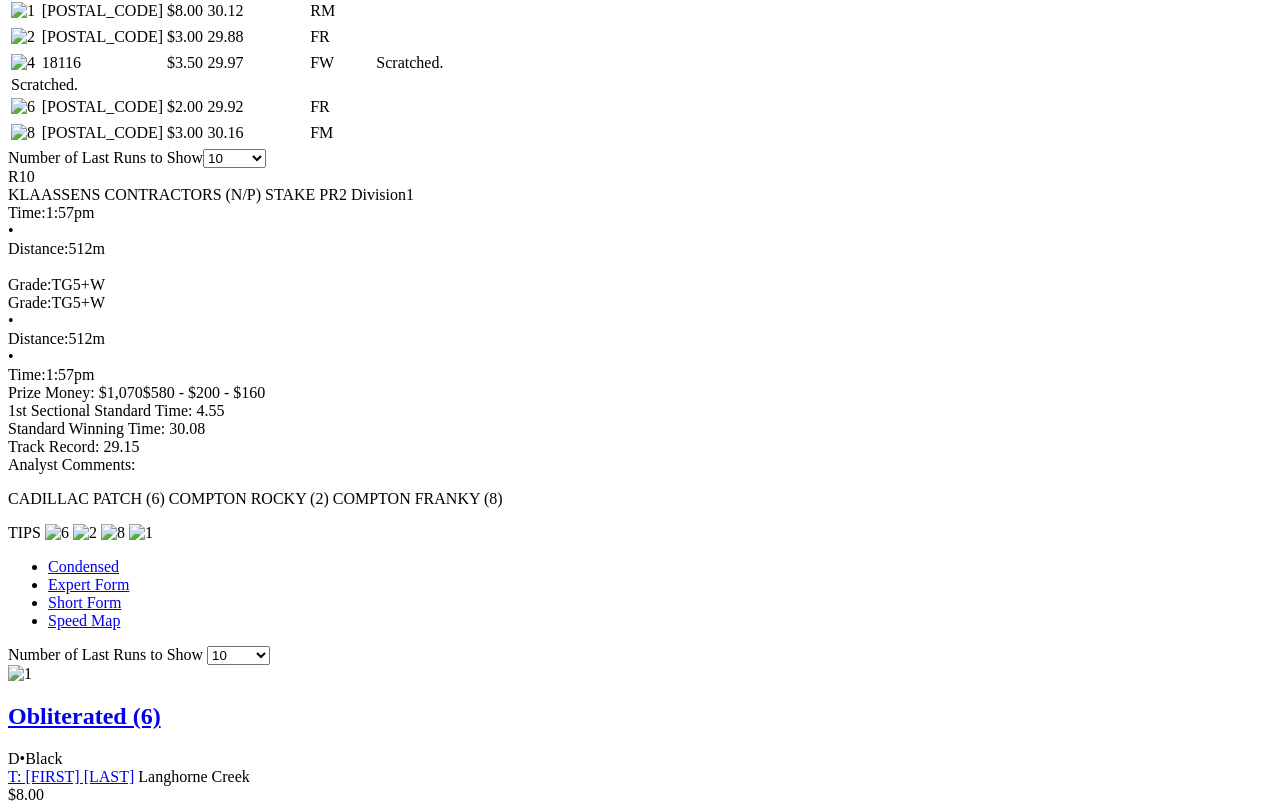click on "Compton Rocky (6)" at bounding box center [110, 1831] 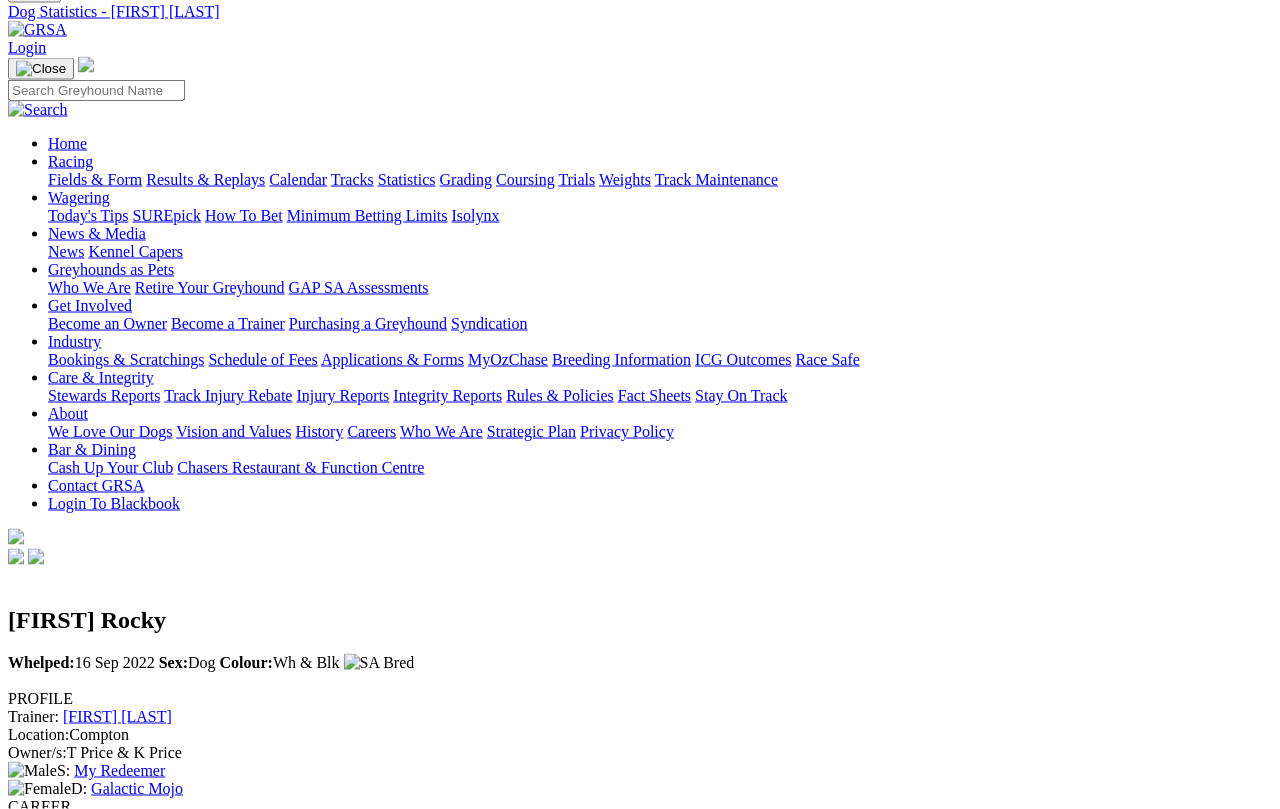 scroll, scrollTop: 0, scrollLeft: 0, axis: both 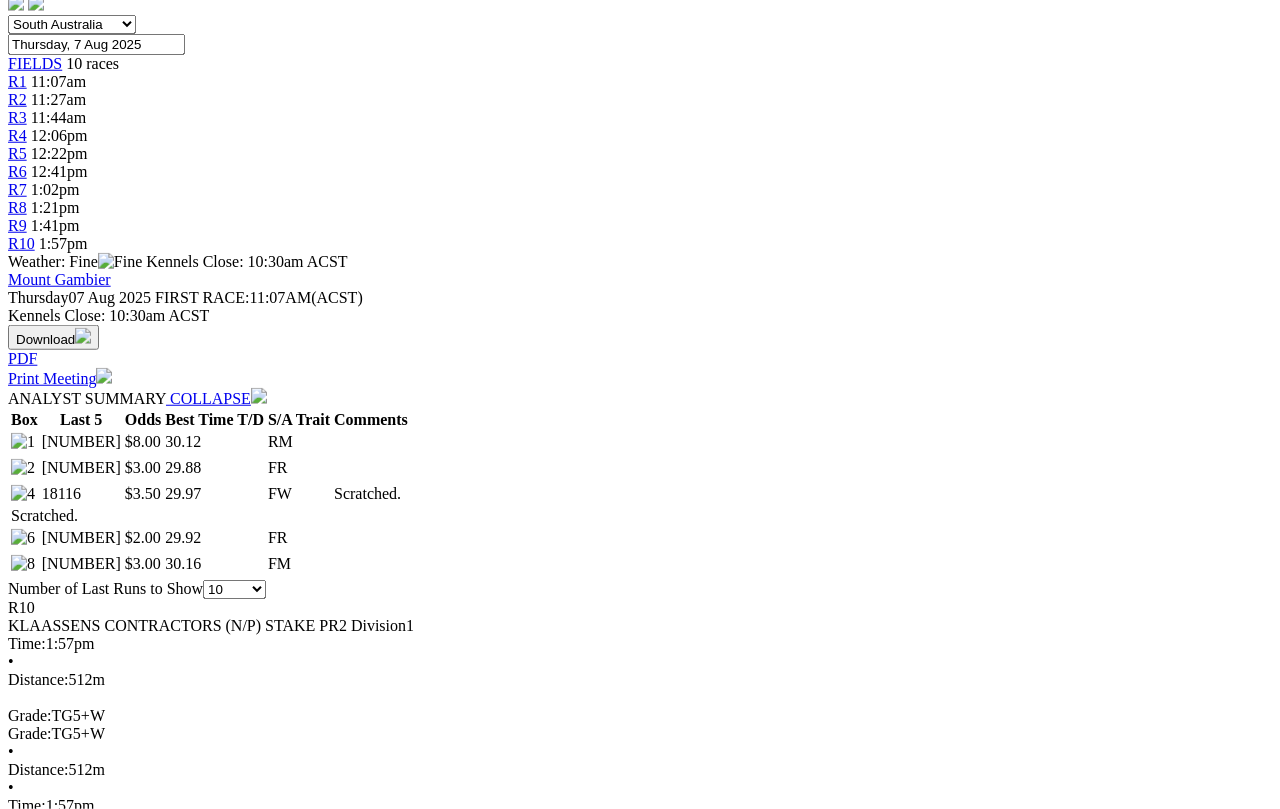 click on "4566" at bounding box center (696, 2450) 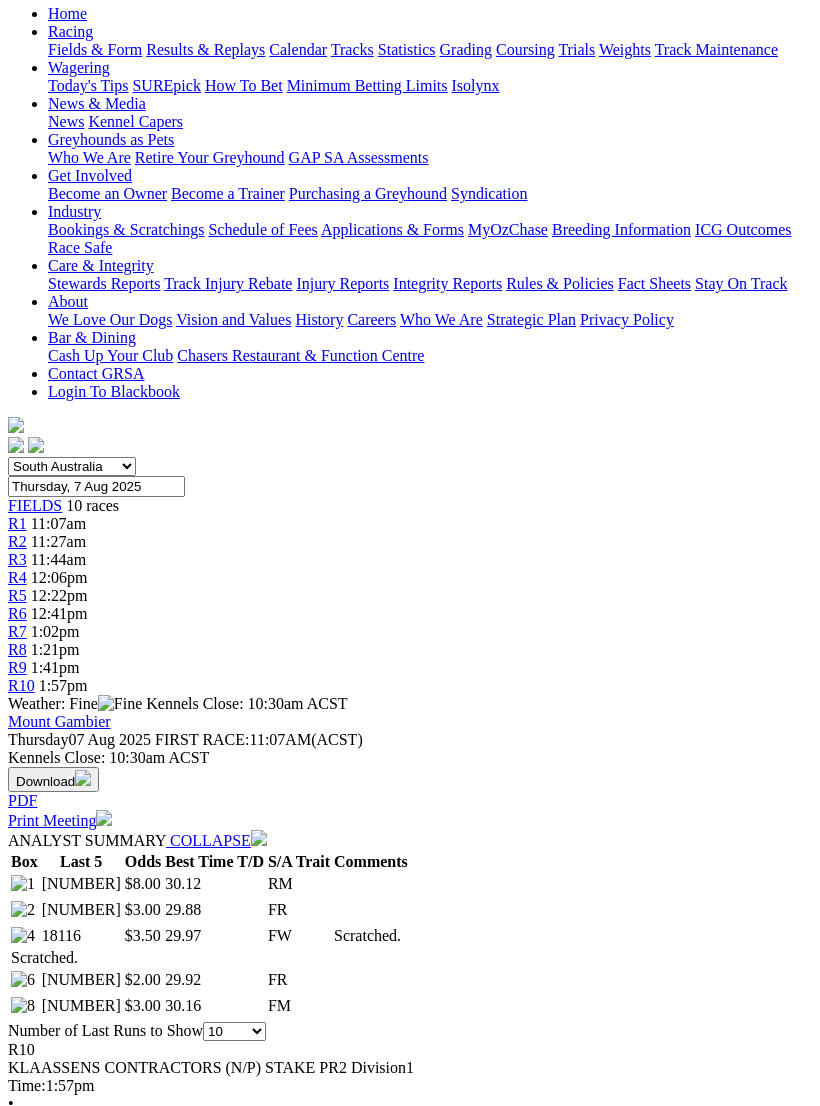 scroll, scrollTop: 0, scrollLeft: 0, axis: both 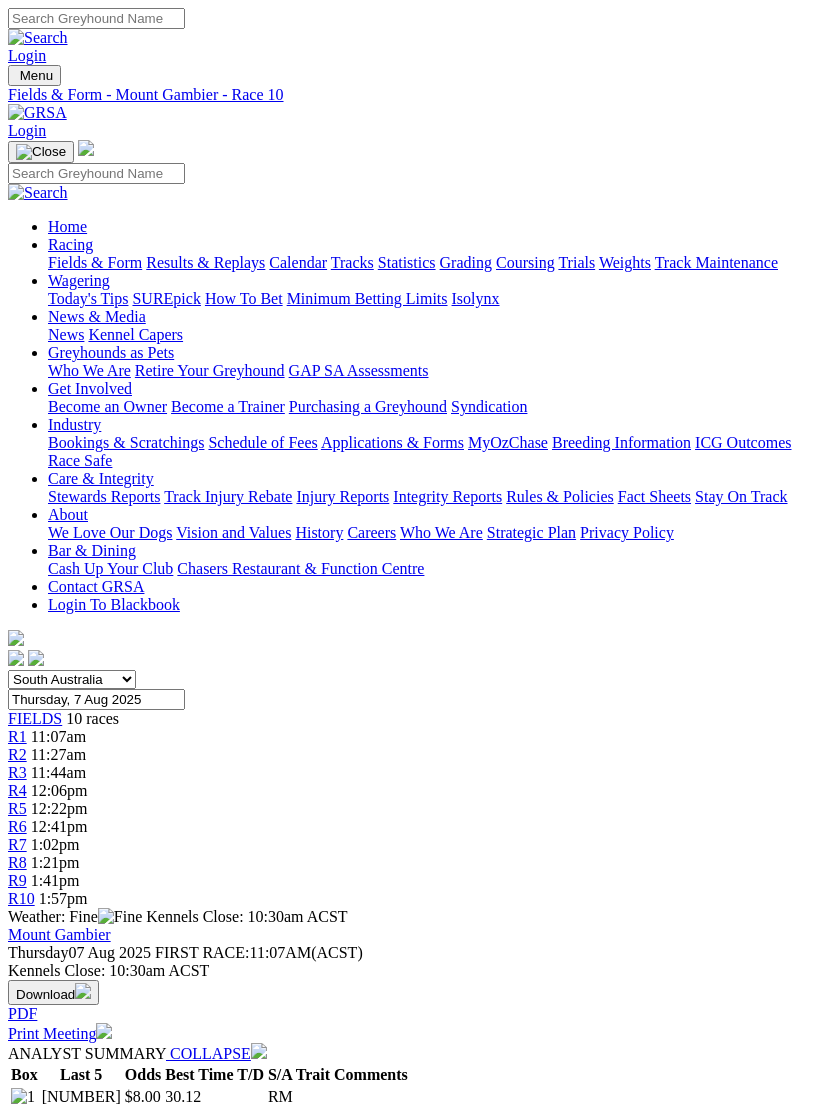 click on "R6" at bounding box center [17, 826] 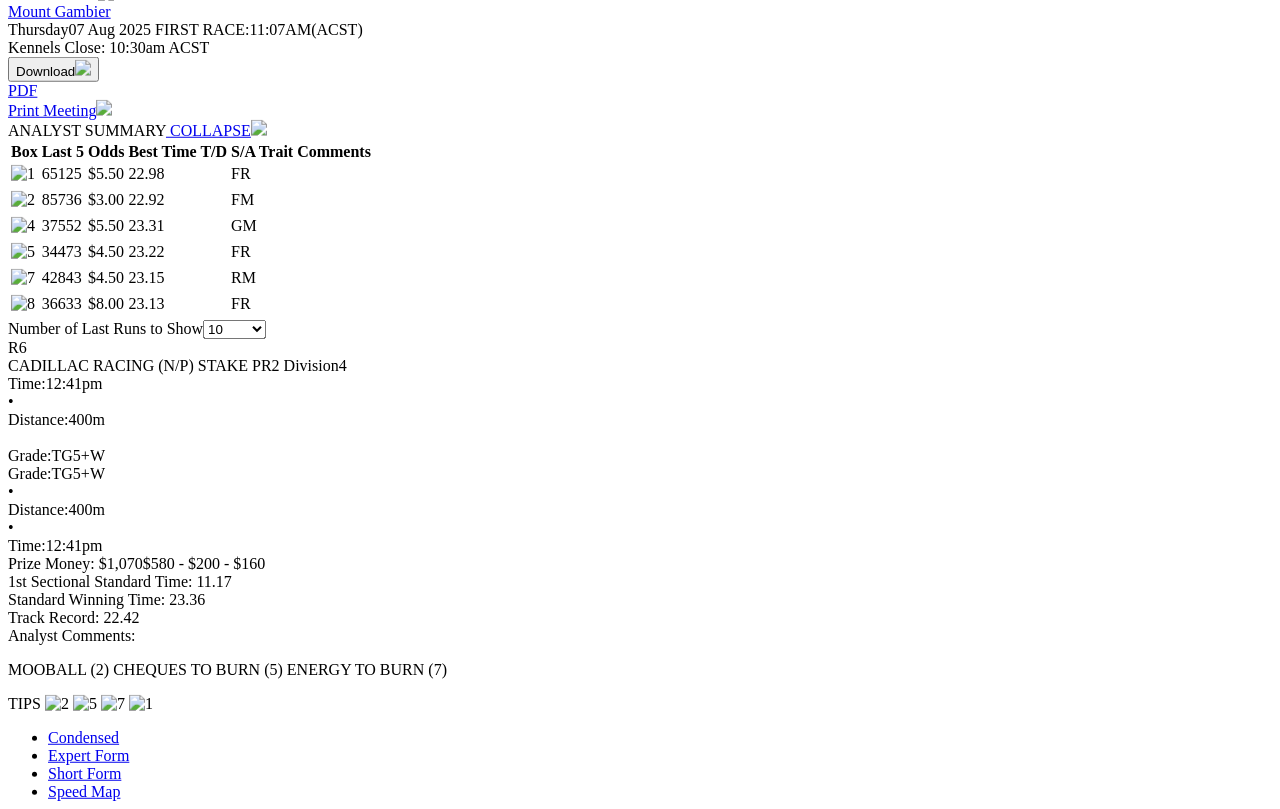 scroll, scrollTop: 906, scrollLeft: 0, axis: vertical 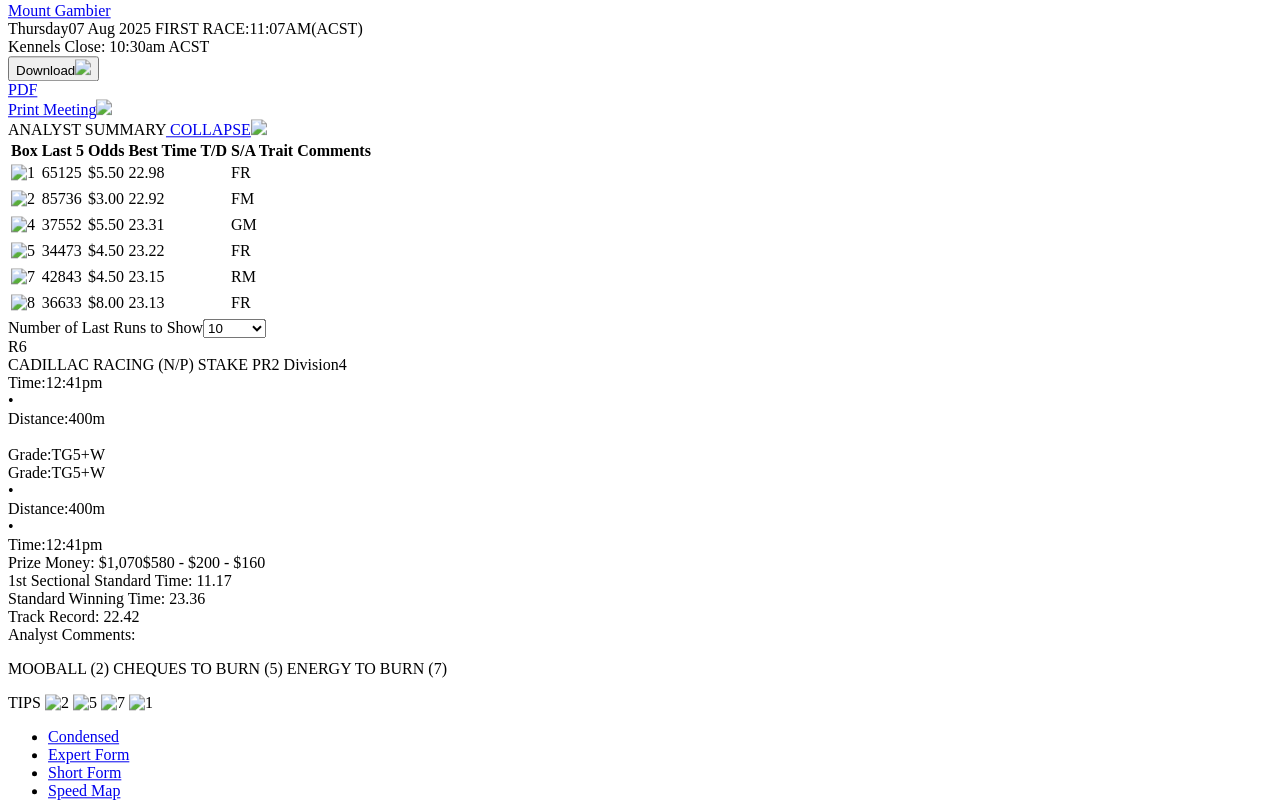 click at bounding box center [286, 1442] 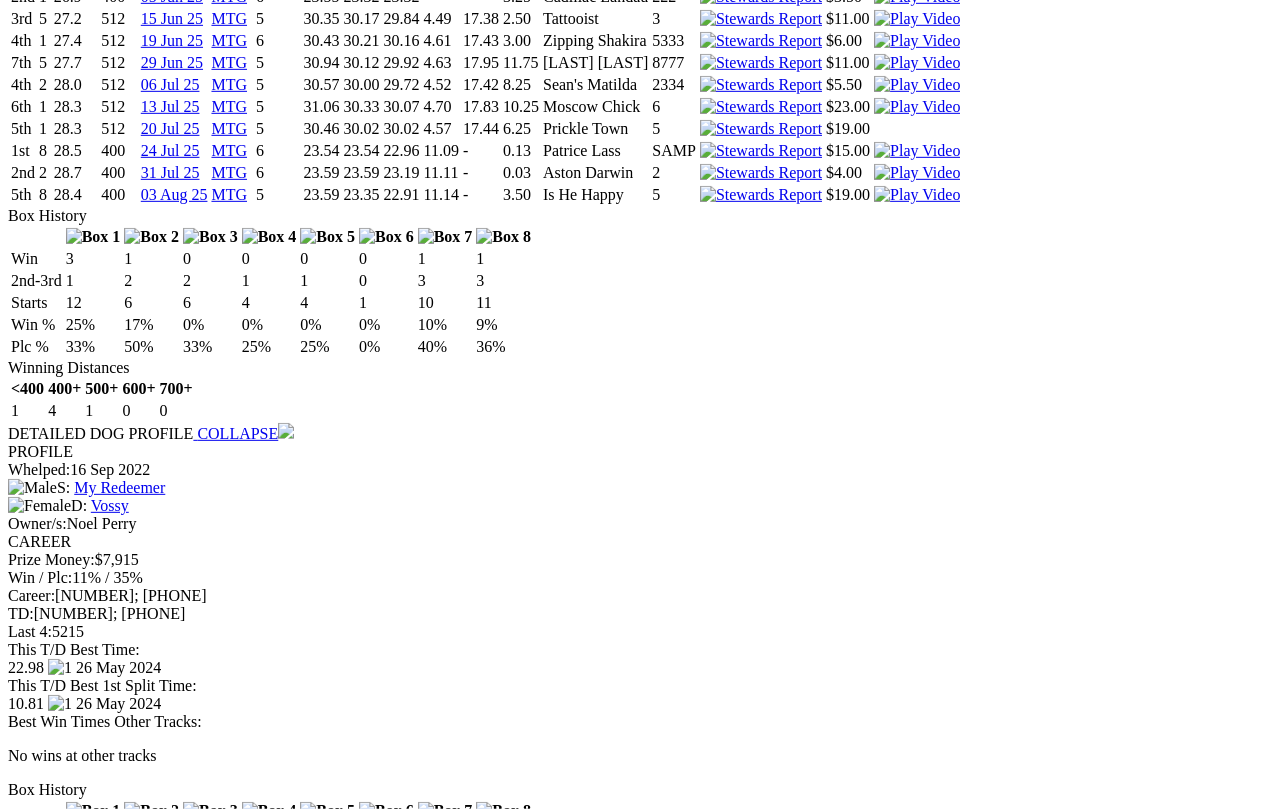 scroll, scrollTop: 1918, scrollLeft: 0, axis: vertical 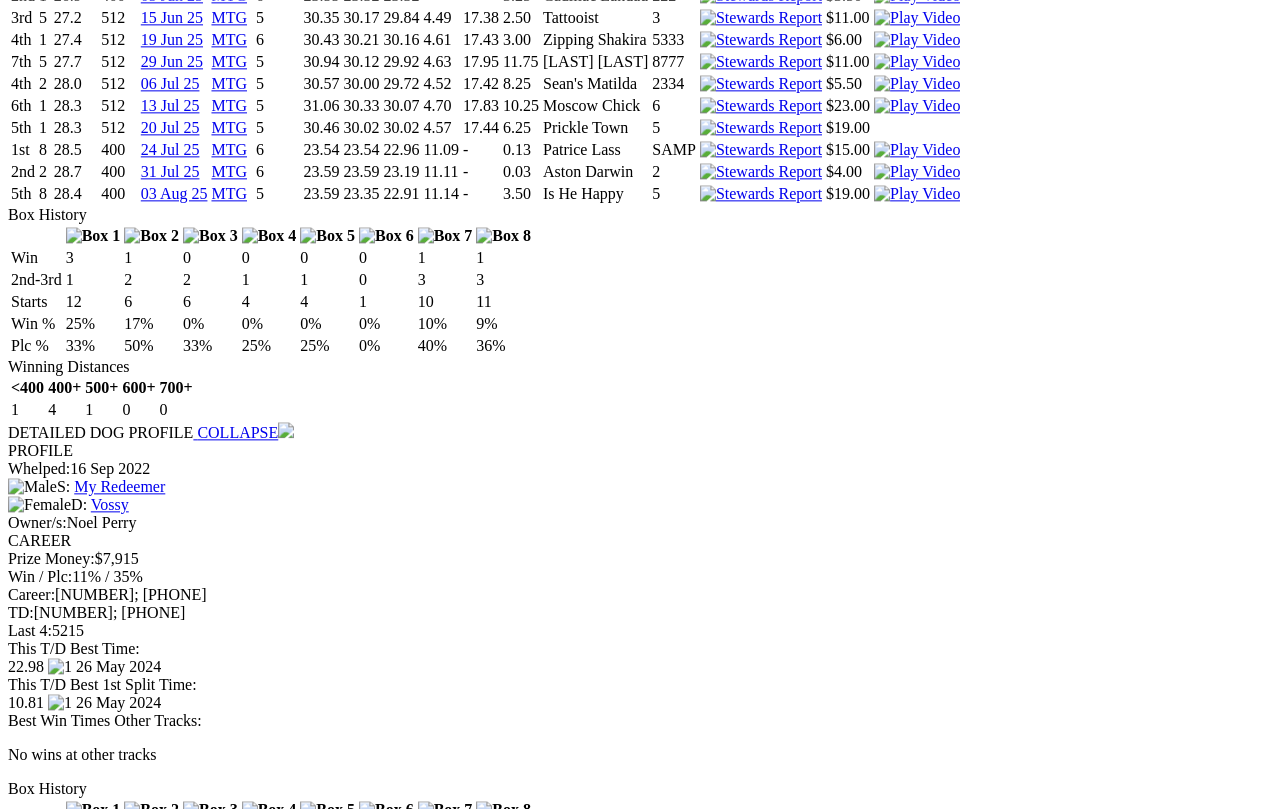 click on "This T/D Best Time:
[TIME]
[DD] [MON] [YYYY]
This T/D Best 1st Split Time:
[TIME]
[DD] [MON] [YYYY]" at bounding box center [640, 676] 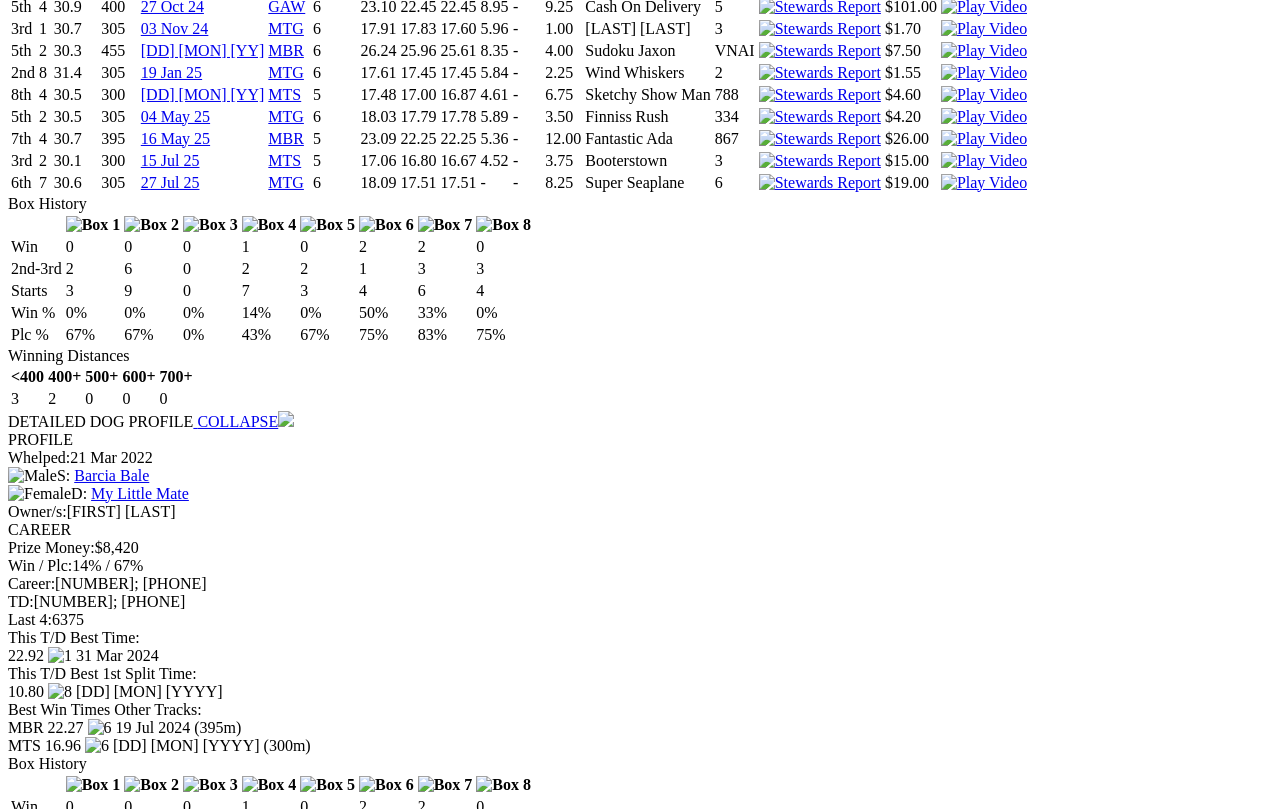 scroll, scrollTop: 3056, scrollLeft: 0, axis: vertical 